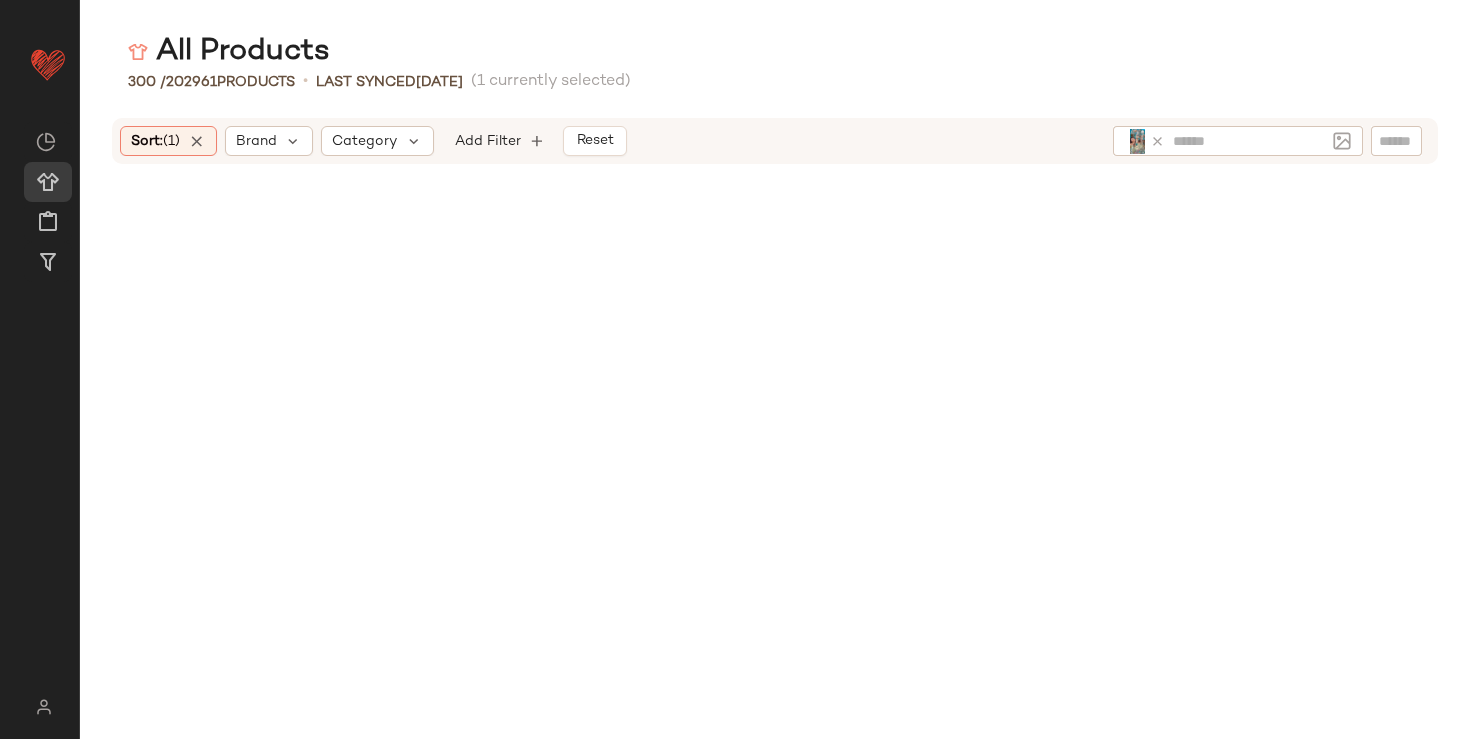scroll, scrollTop: 0, scrollLeft: 0, axis: both 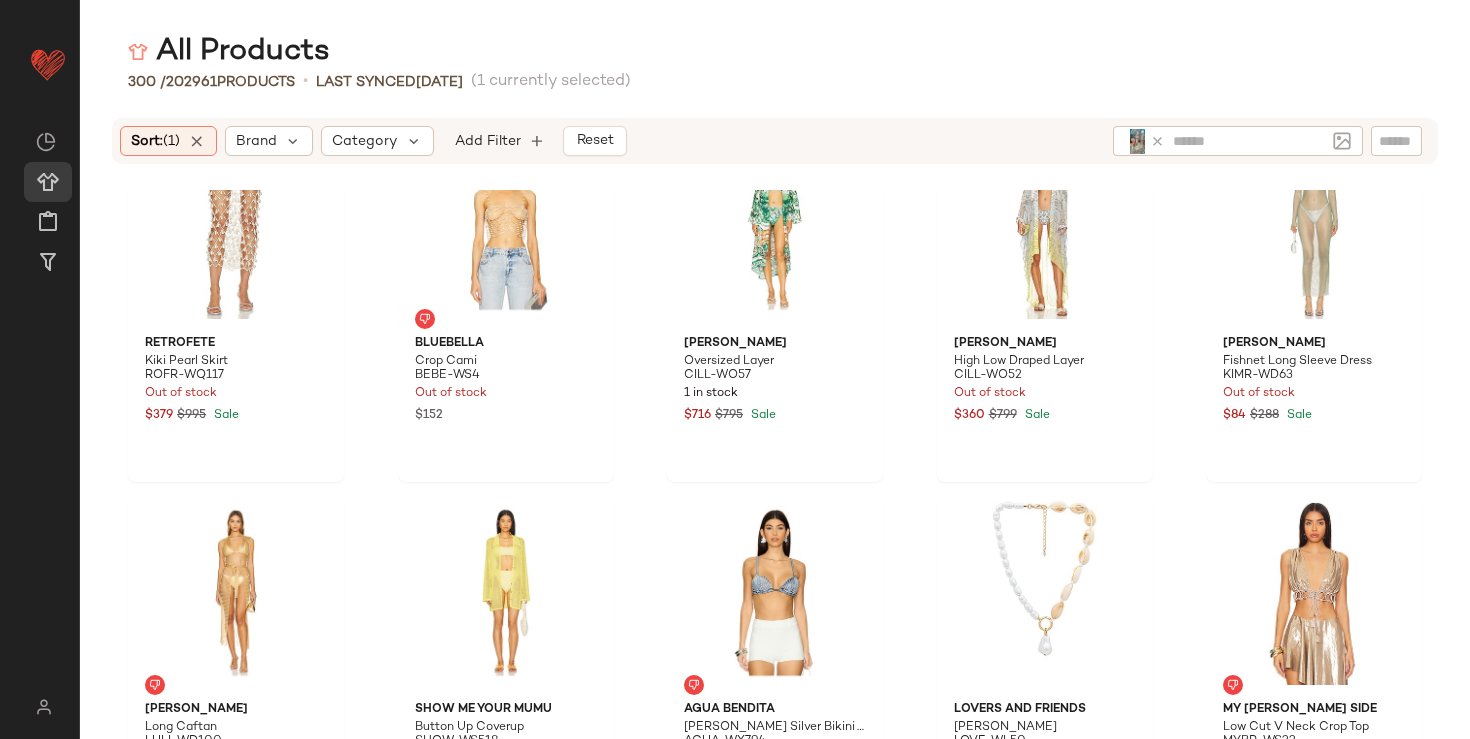click at bounding box center [1145, 141] 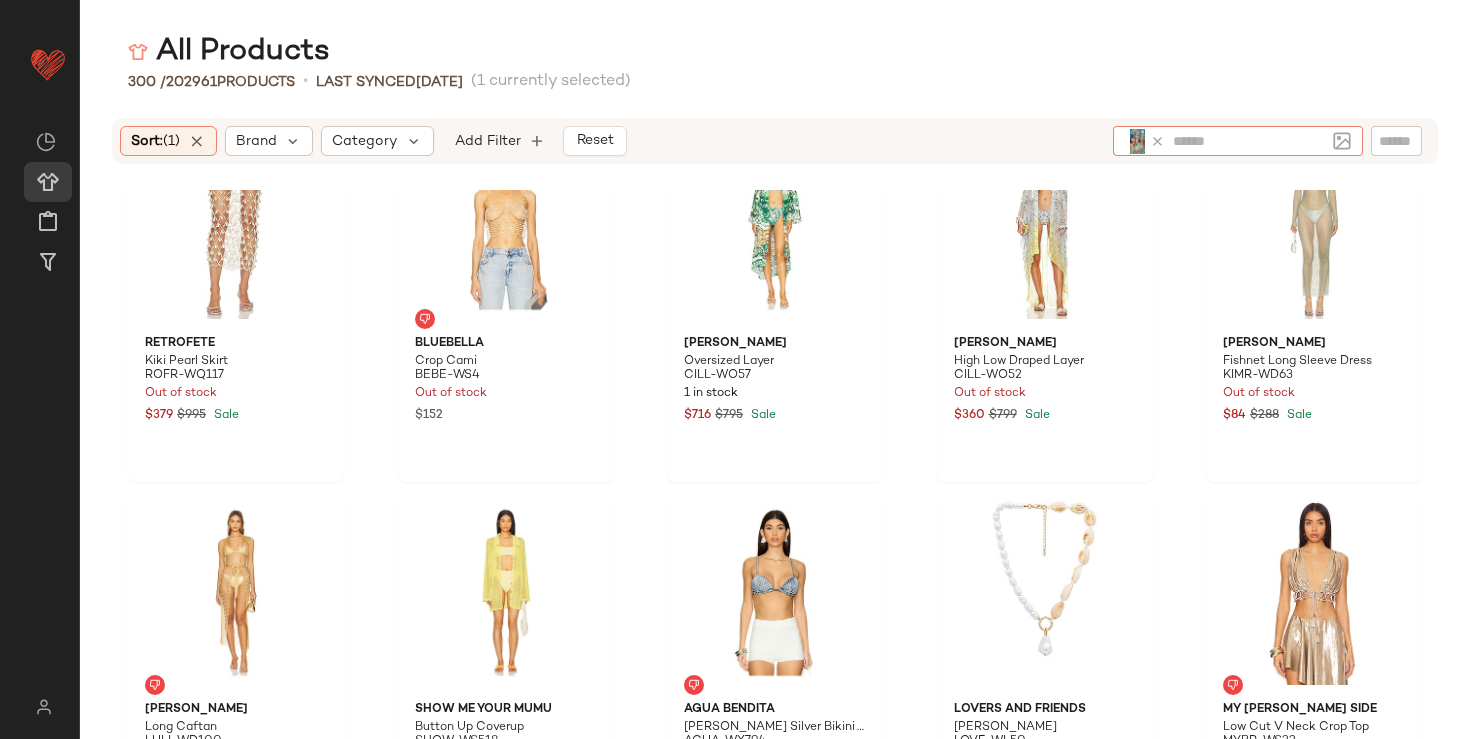 click 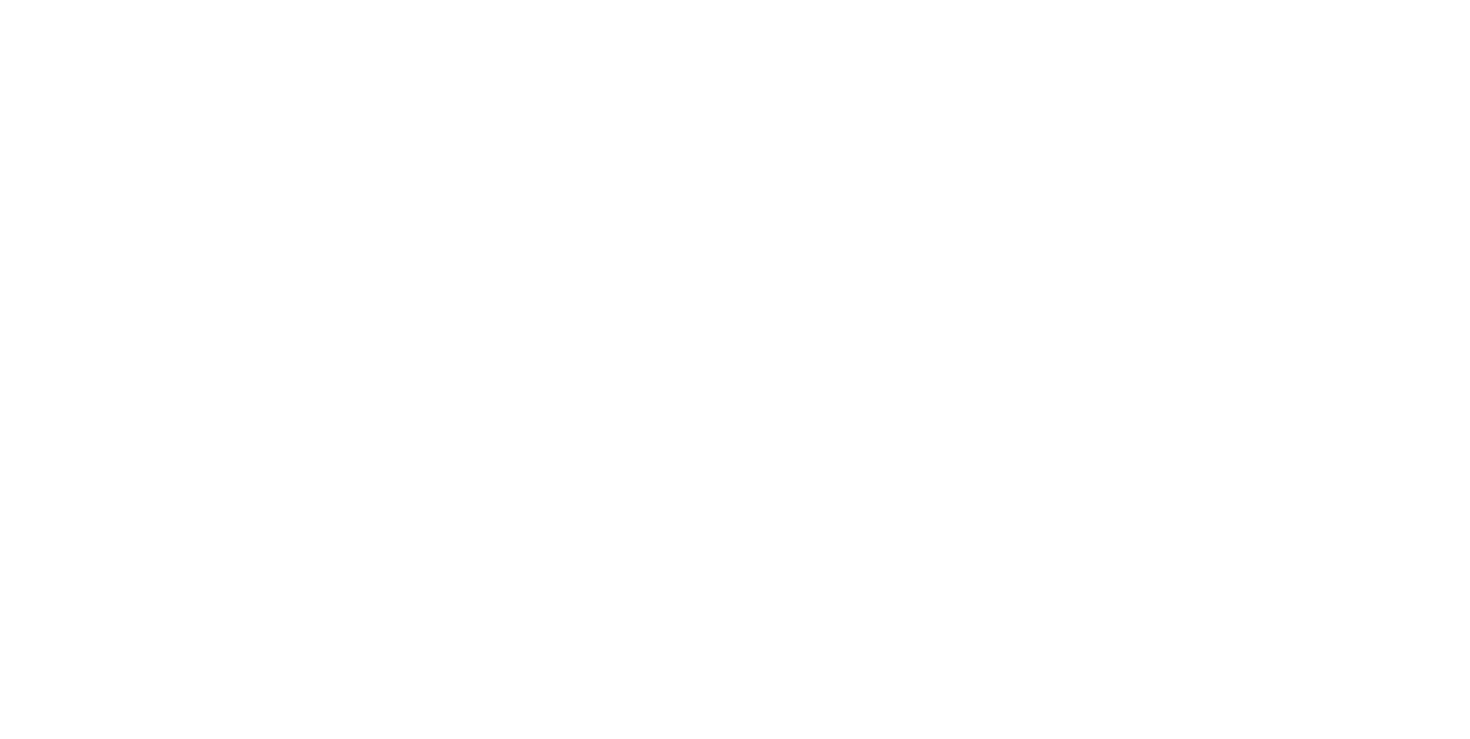 scroll, scrollTop: 0, scrollLeft: 0, axis: both 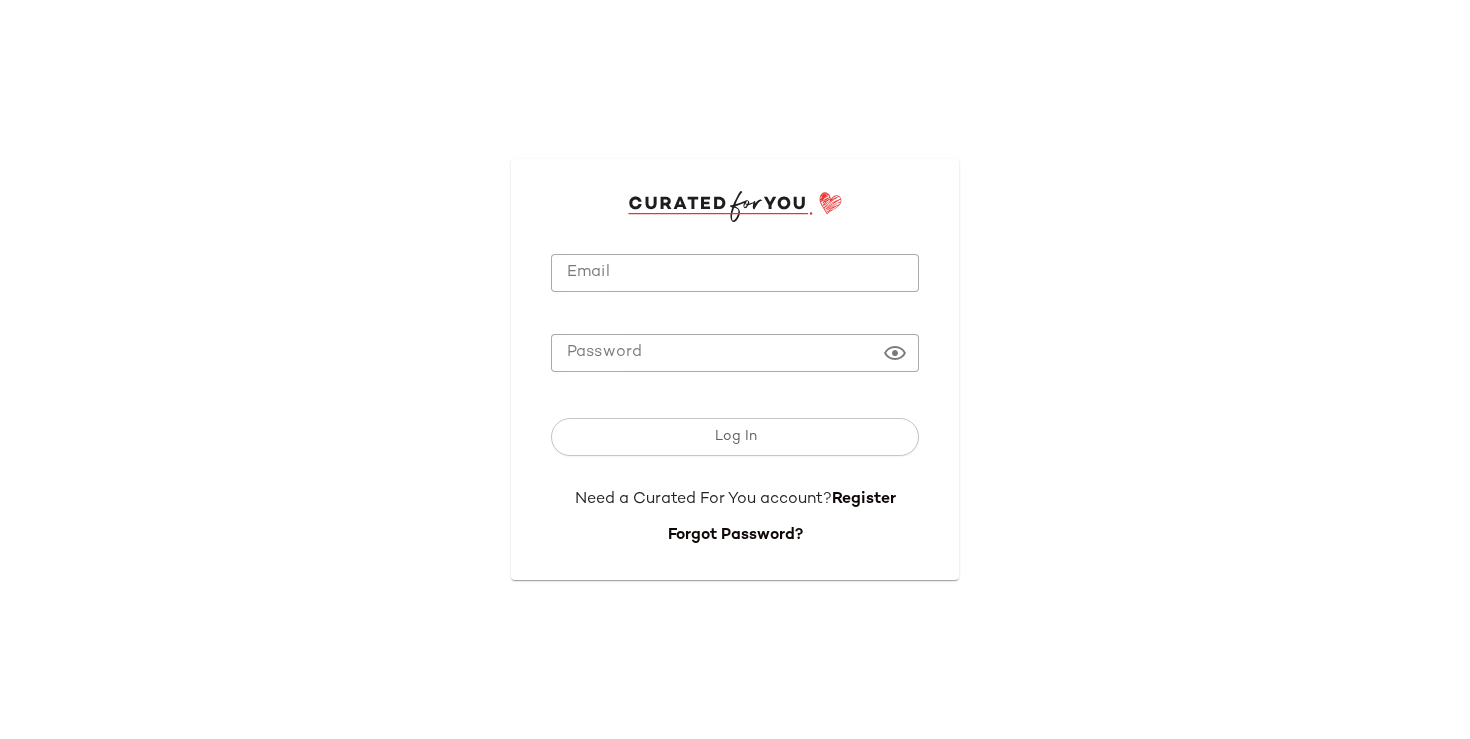 type on "**********" 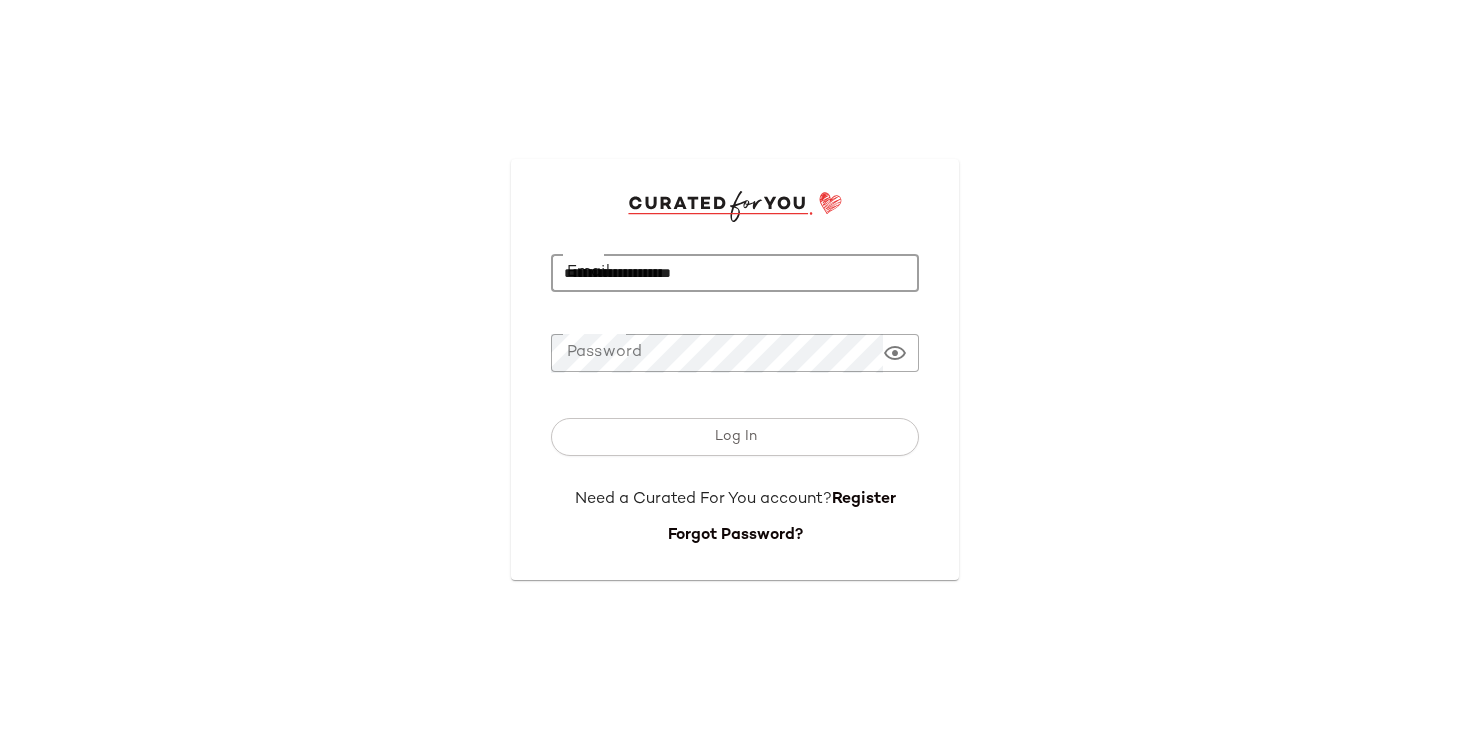 click on "**********" 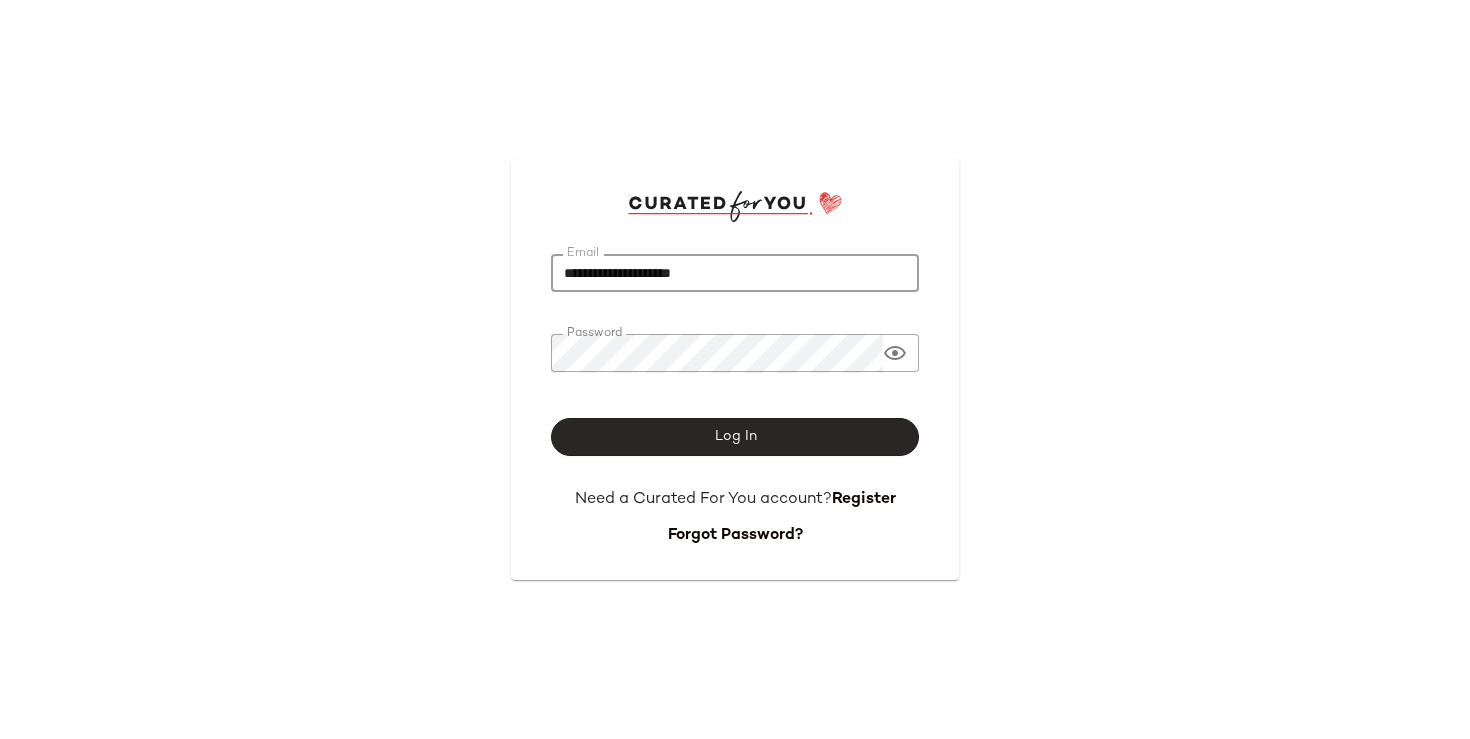 click on "Log In" at bounding box center [735, 437] 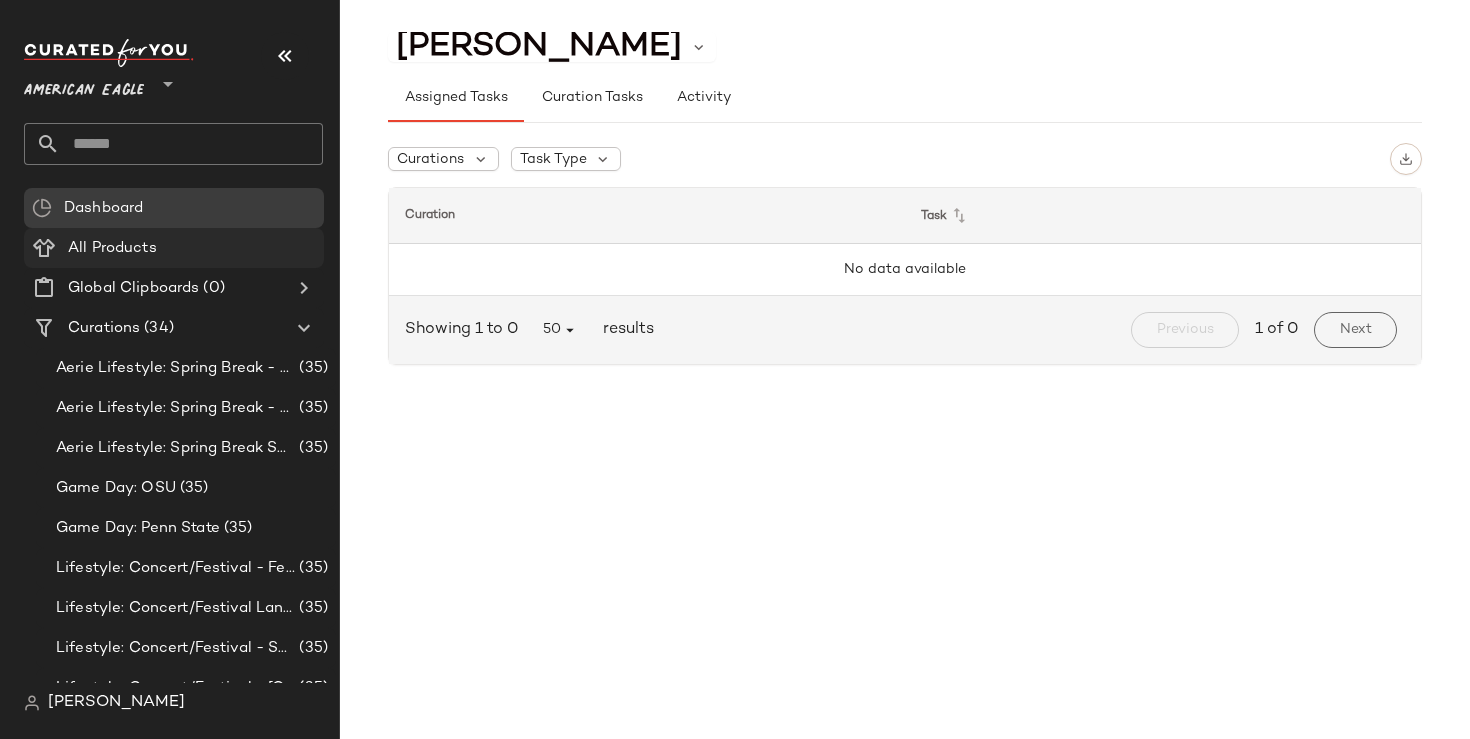 click on "All Products" at bounding box center [112, 248] 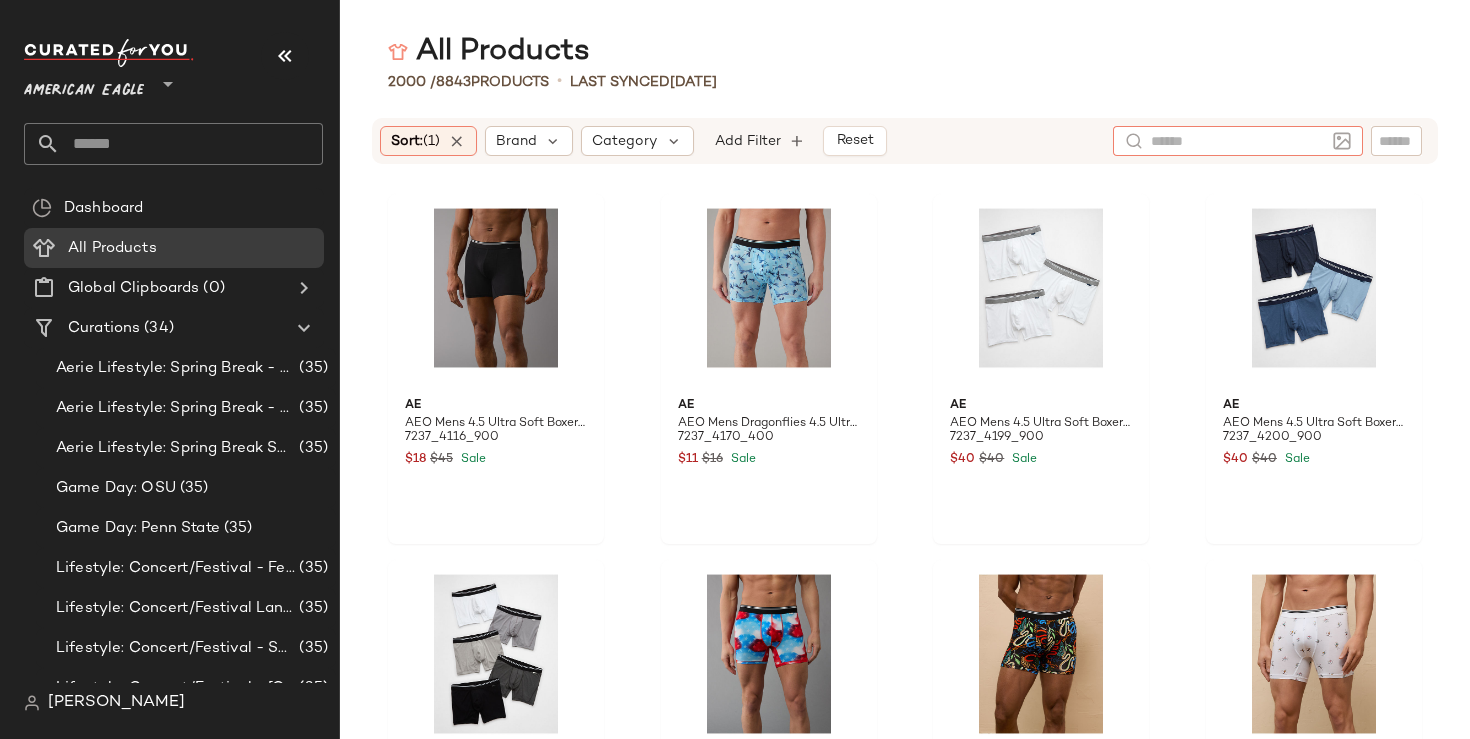 click 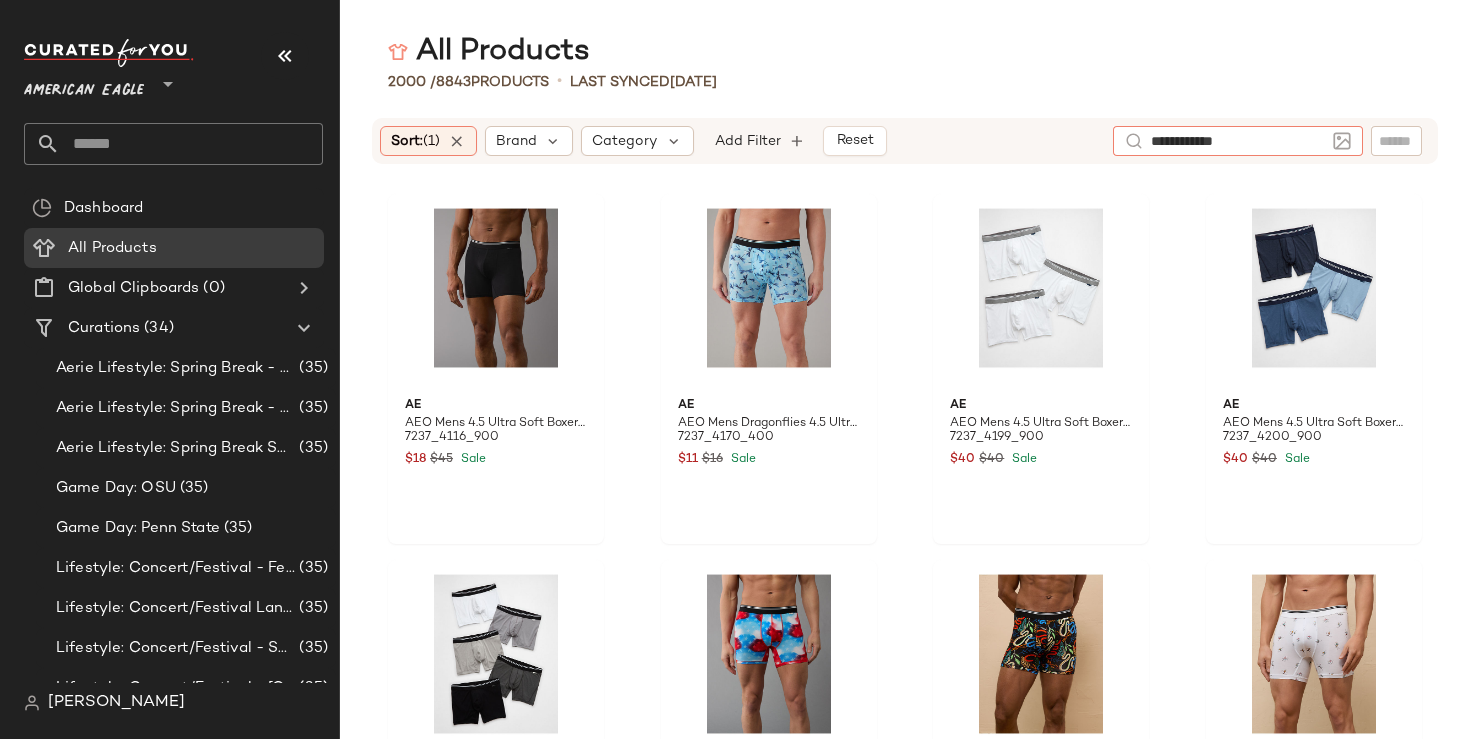 type on "**********" 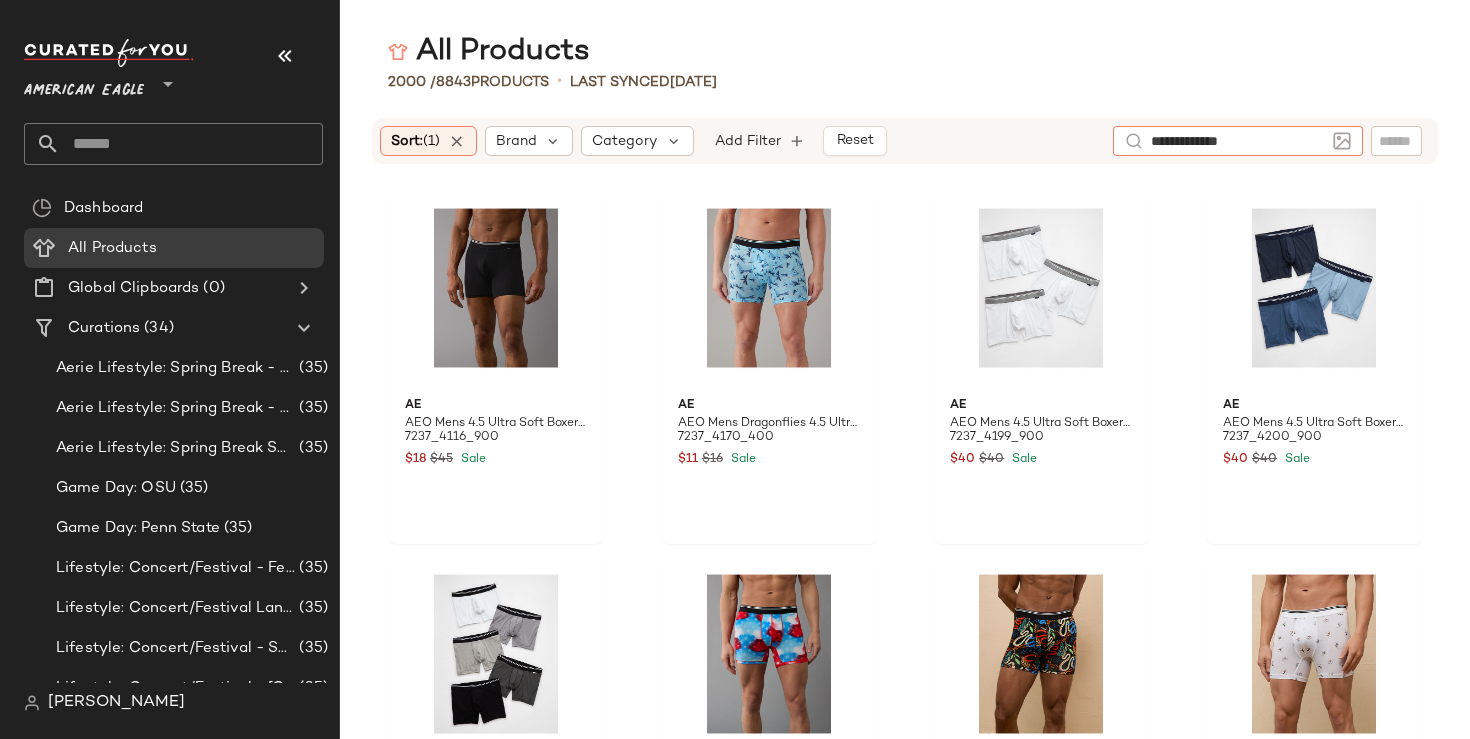type 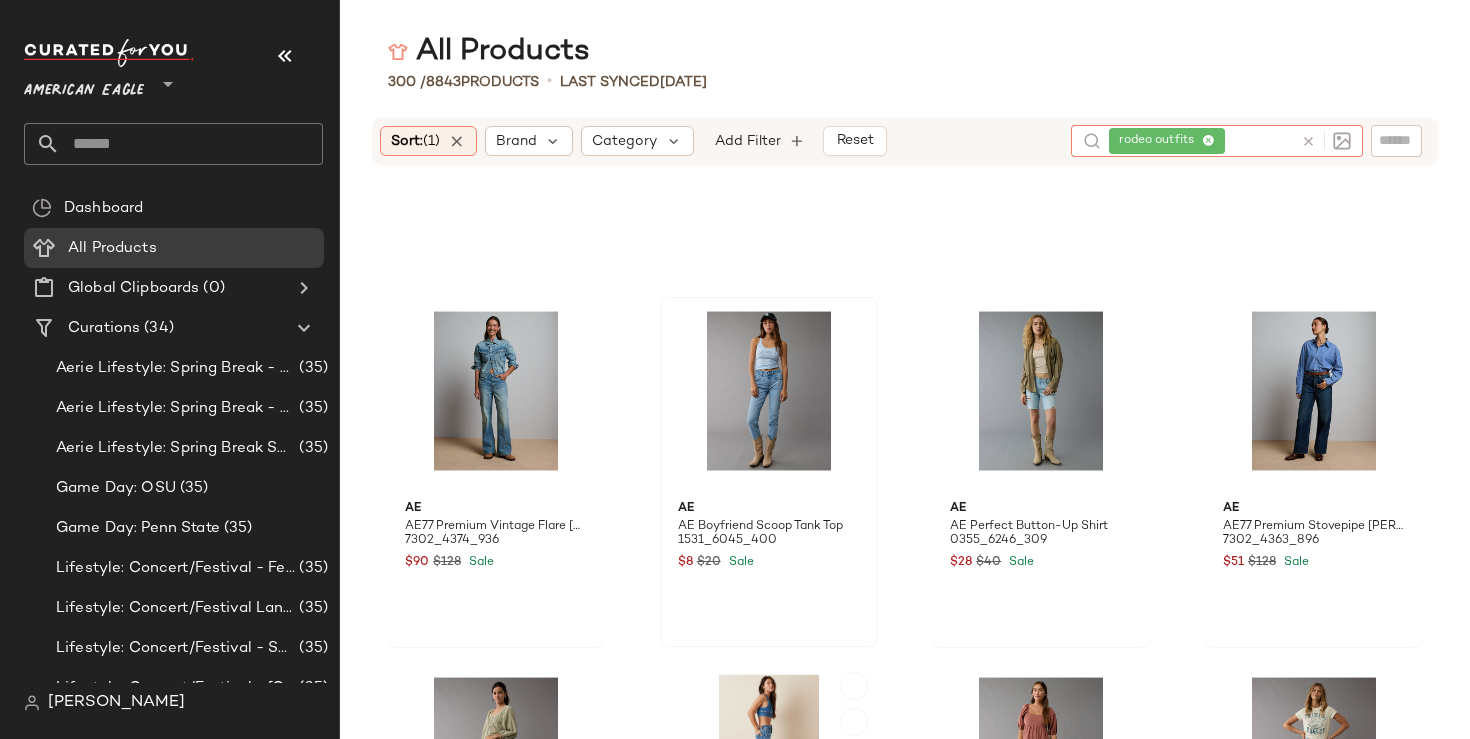 scroll, scrollTop: 571, scrollLeft: 0, axis: vertical 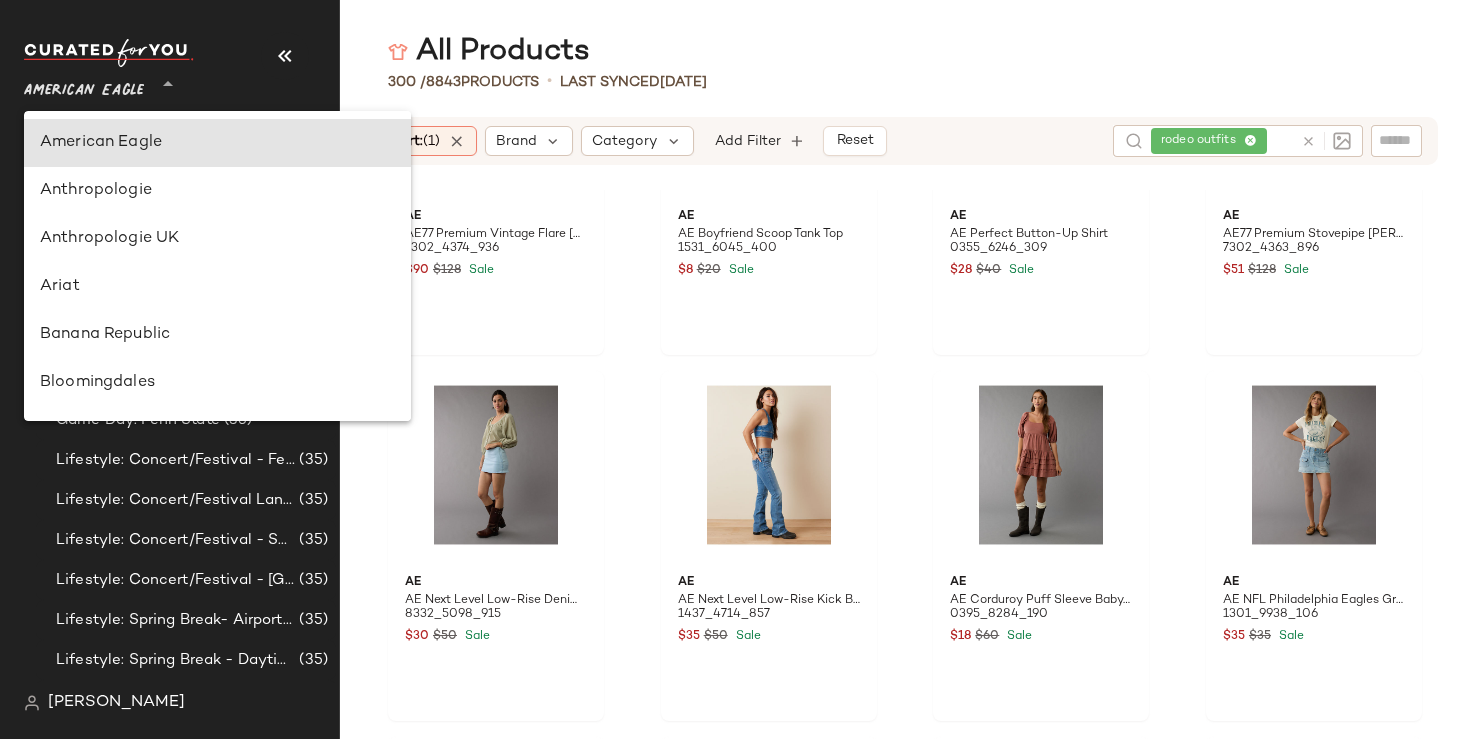 click on "American Eagle" at bounding box center (84, 86) 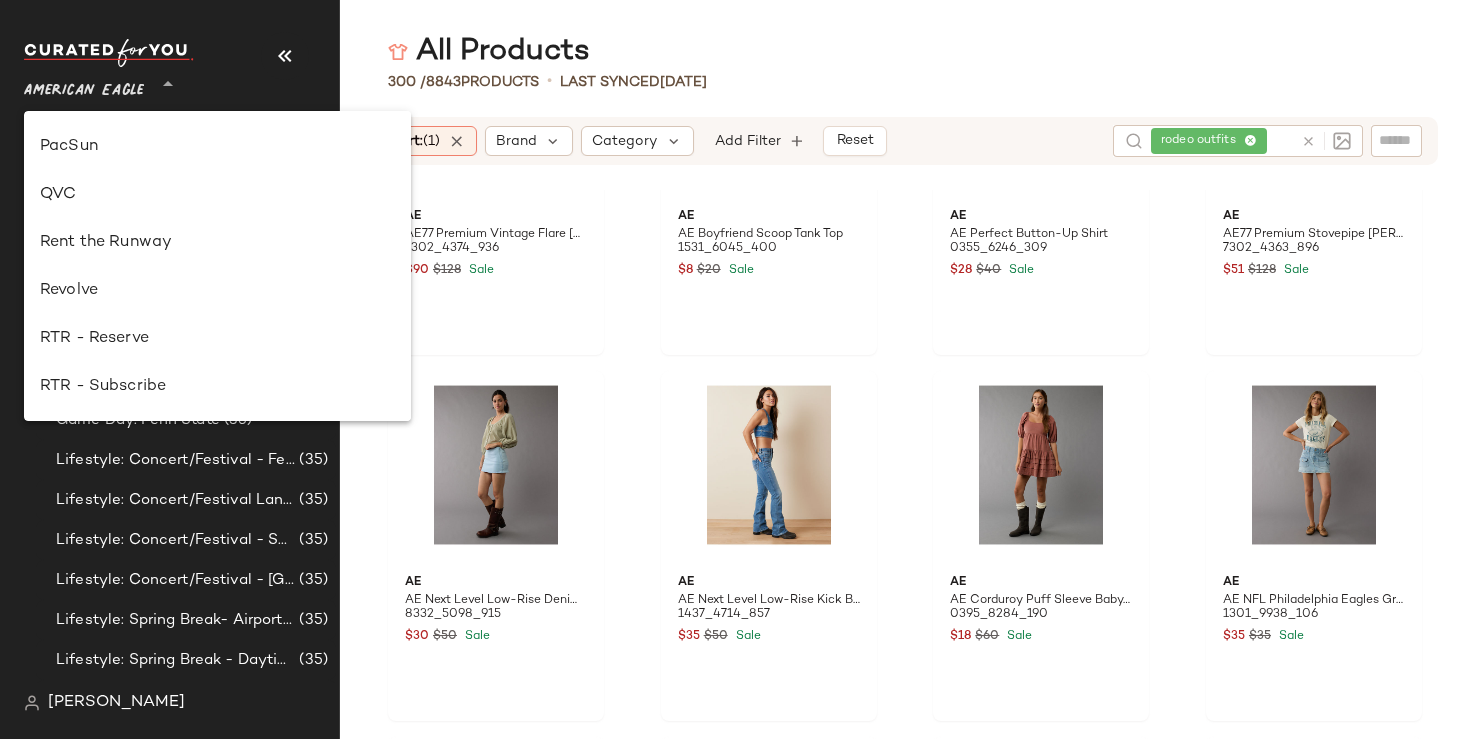 scroll, scrollTop: 862, scrollLeft: 0, axis: vertical 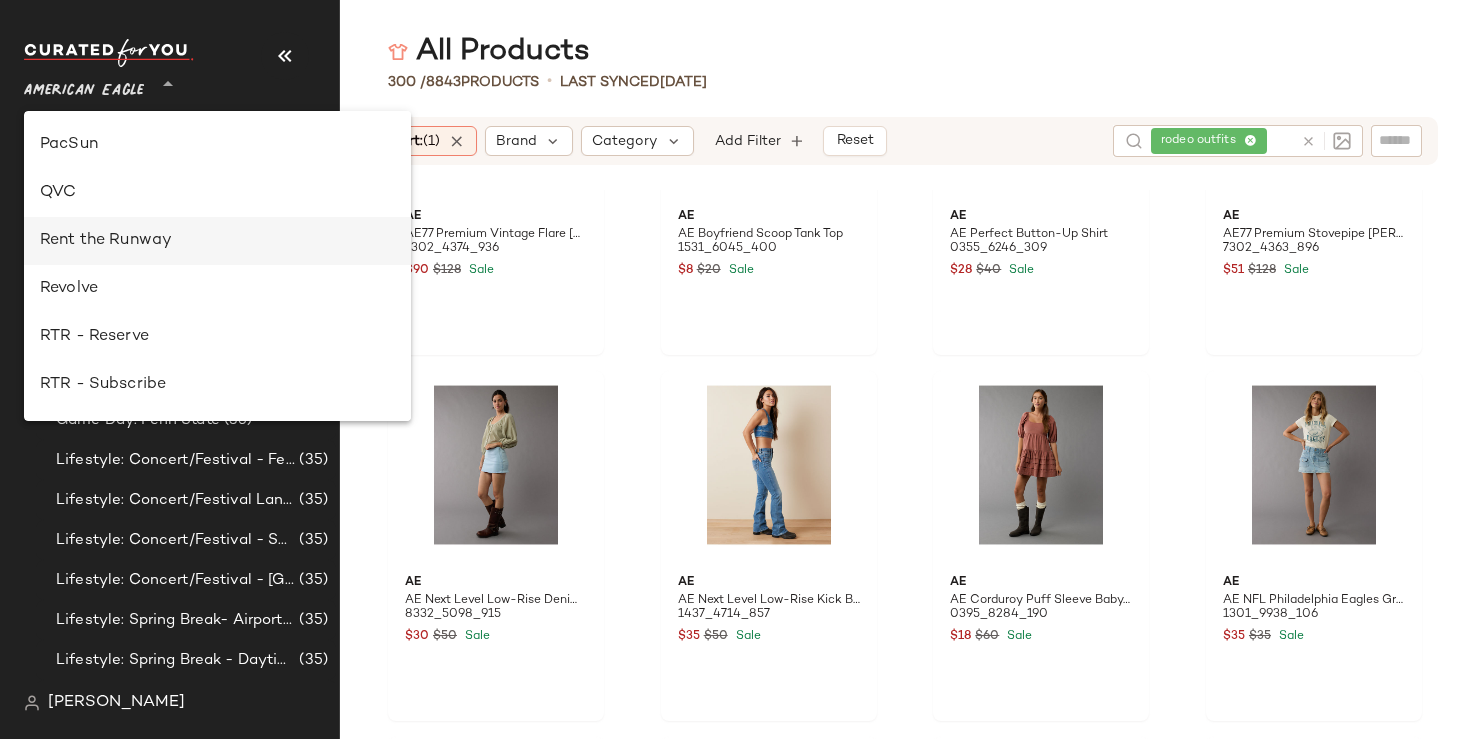 click on "Rent the Runway" 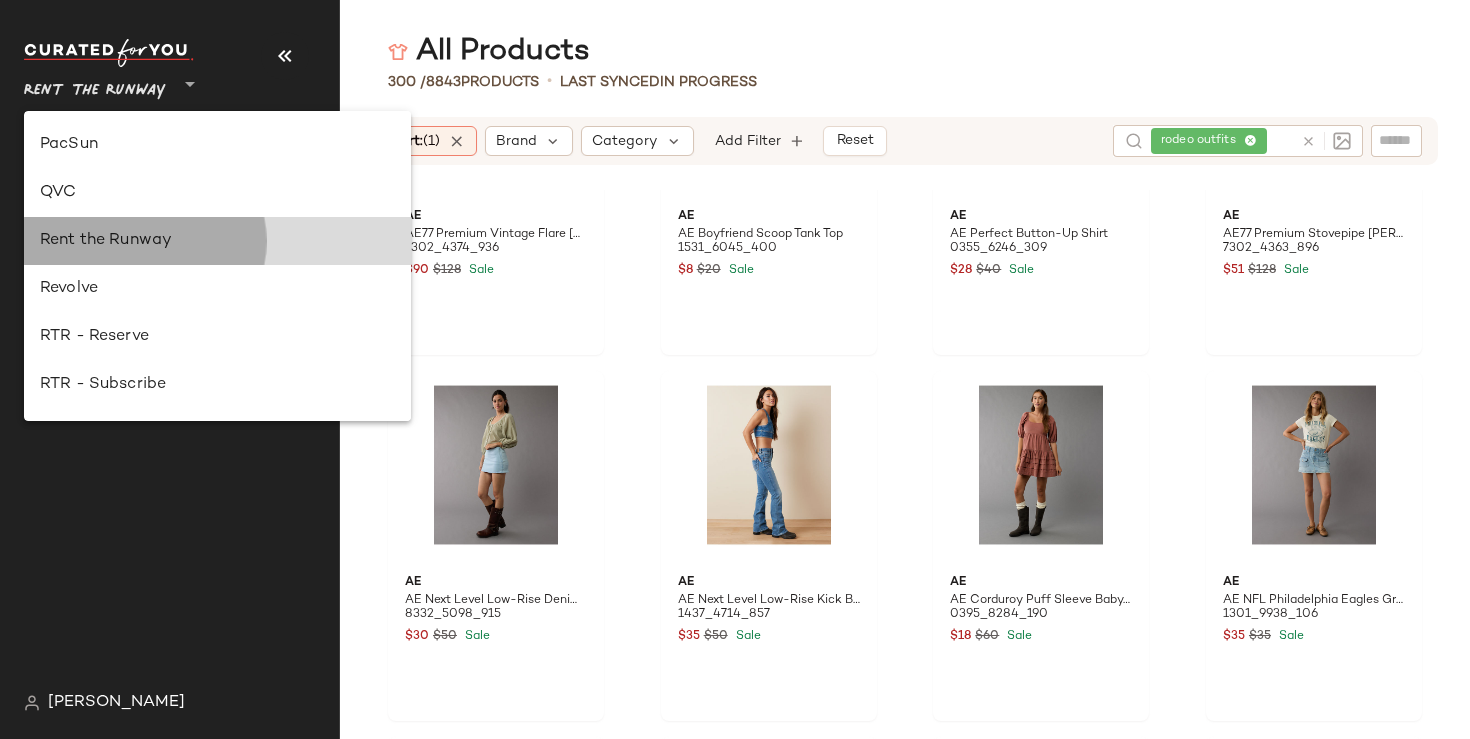 scroll, scrollTop: 0, scrollLeft: 0, axis: both 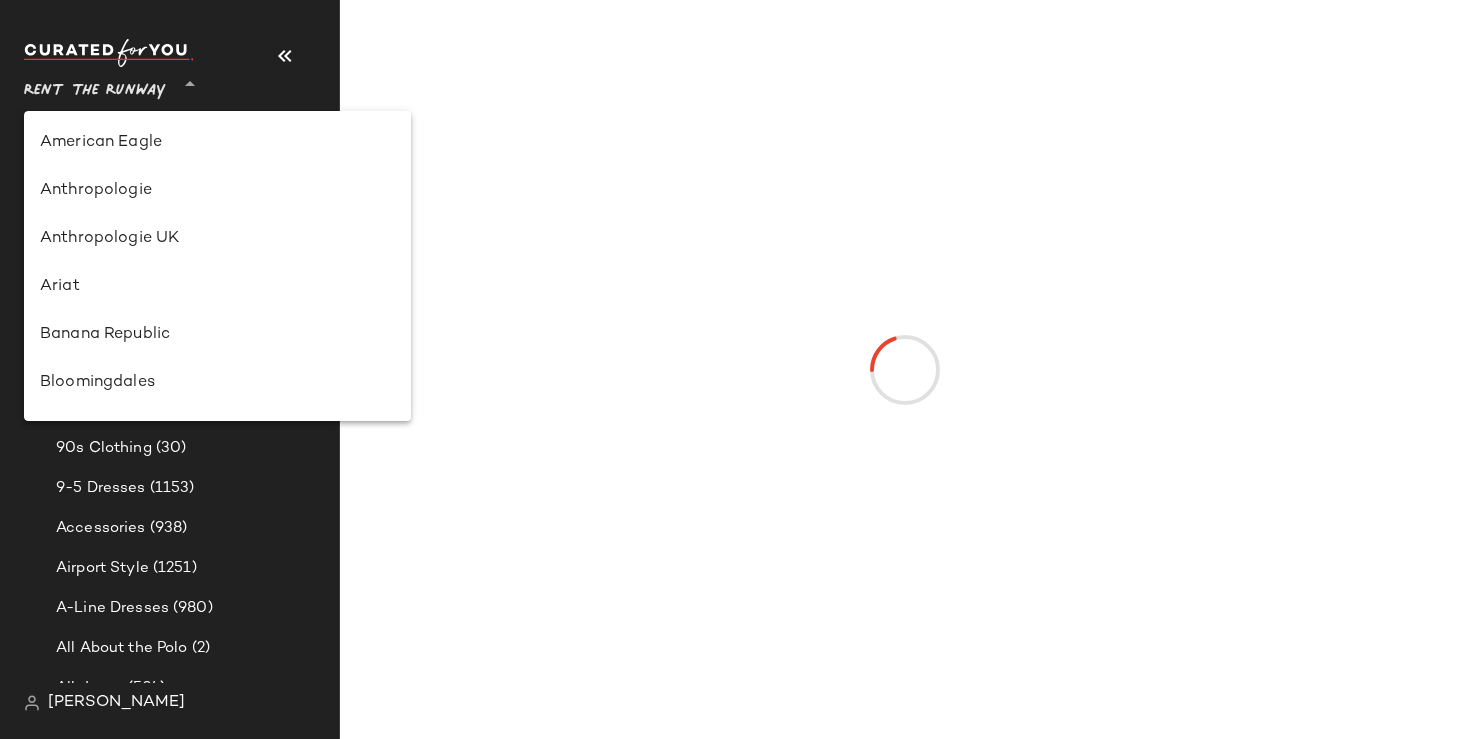 click on "Rent the Runway" at bounding box center [95, 86] 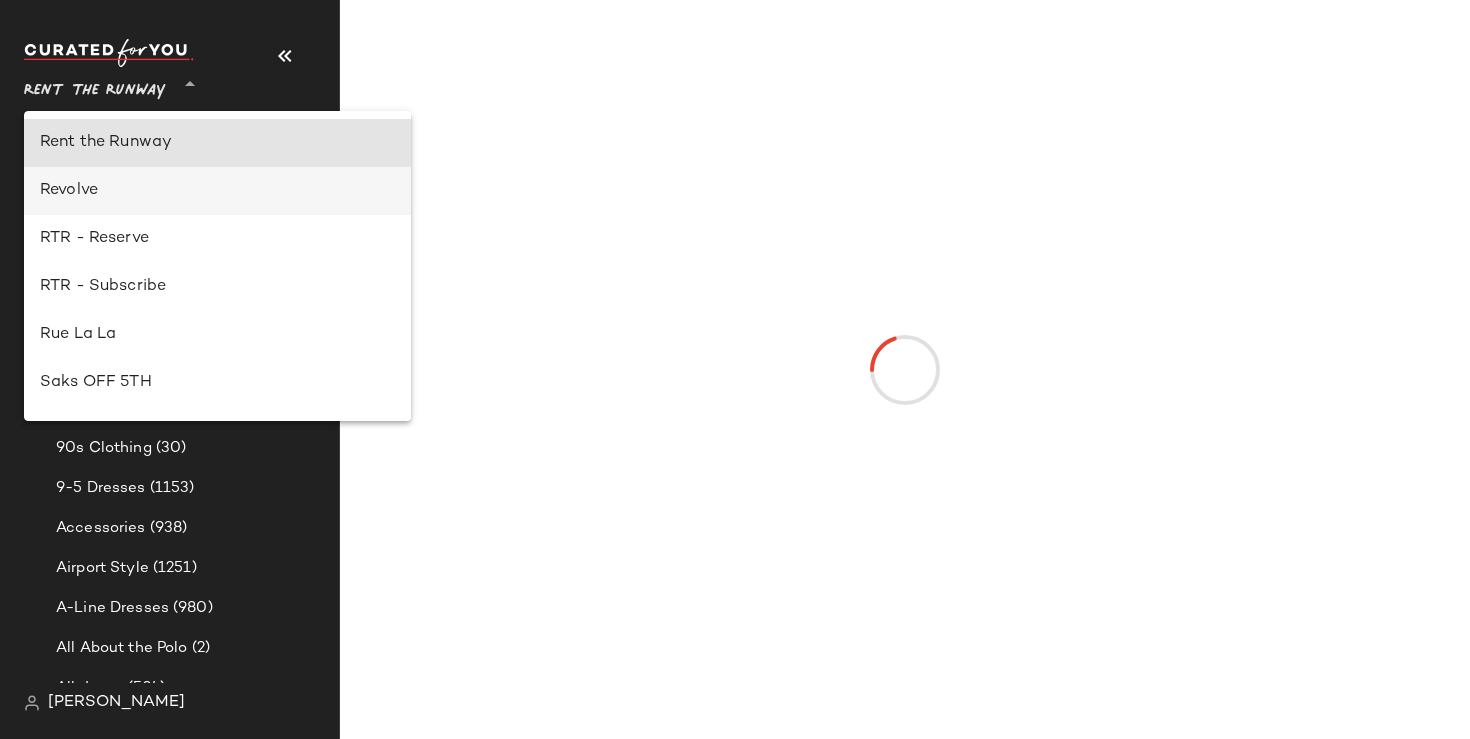 click on "Revolve" 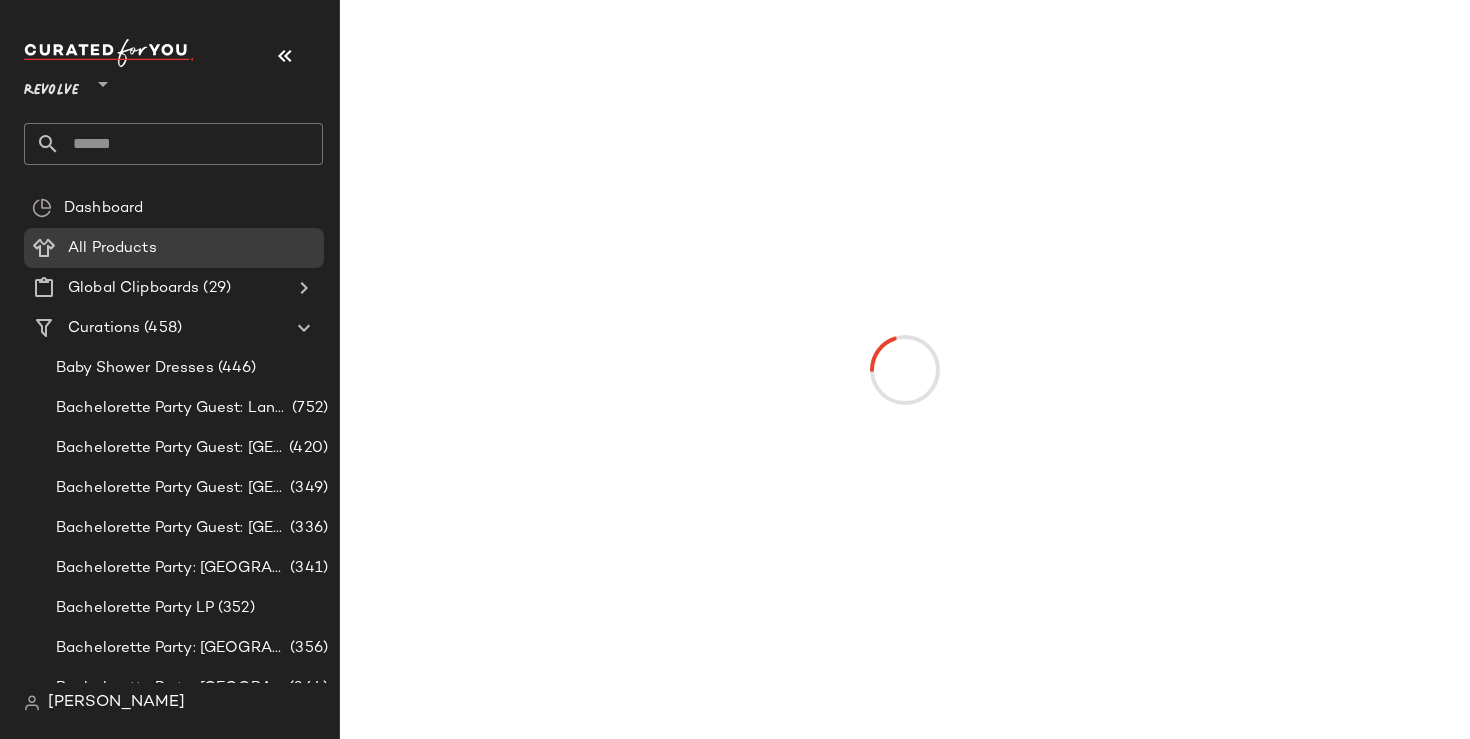 click at bounding box center [905, 369] 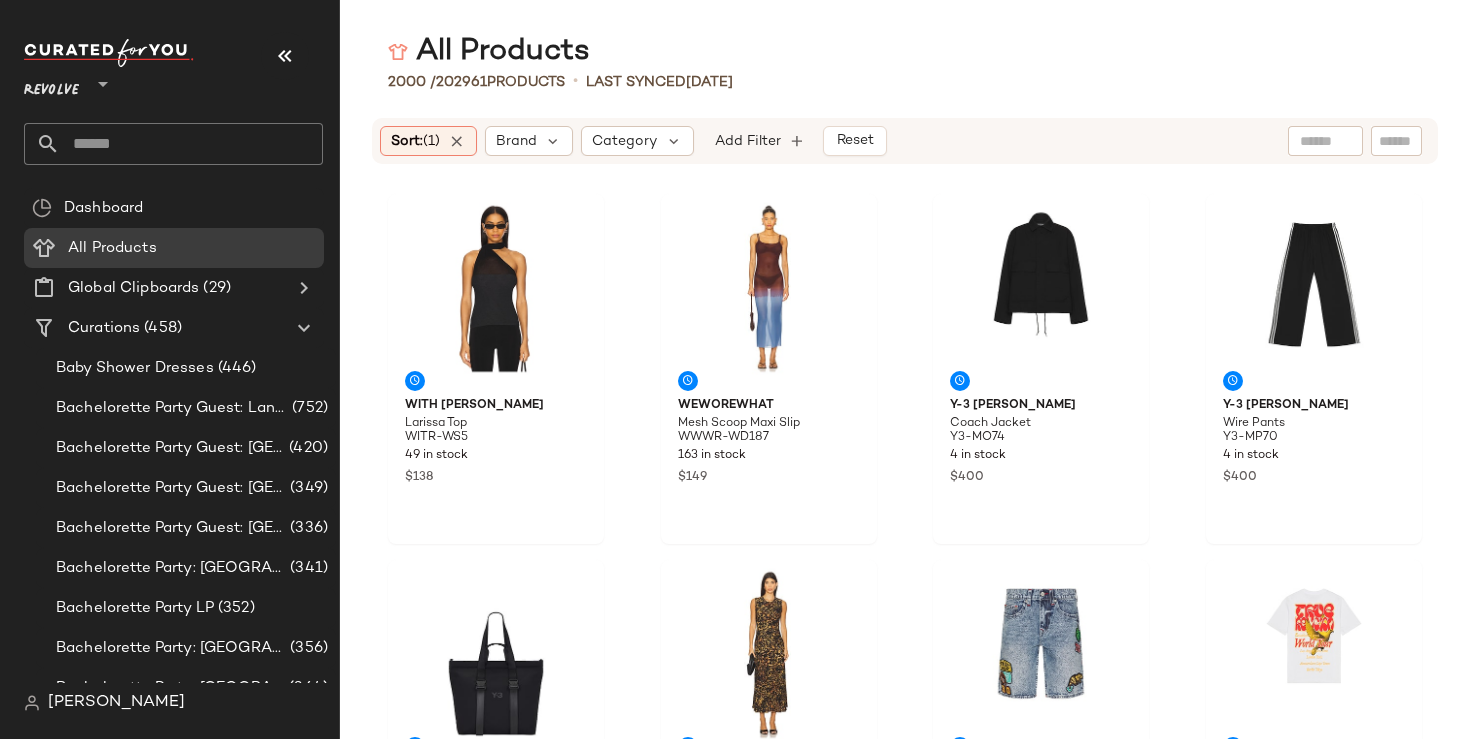 click 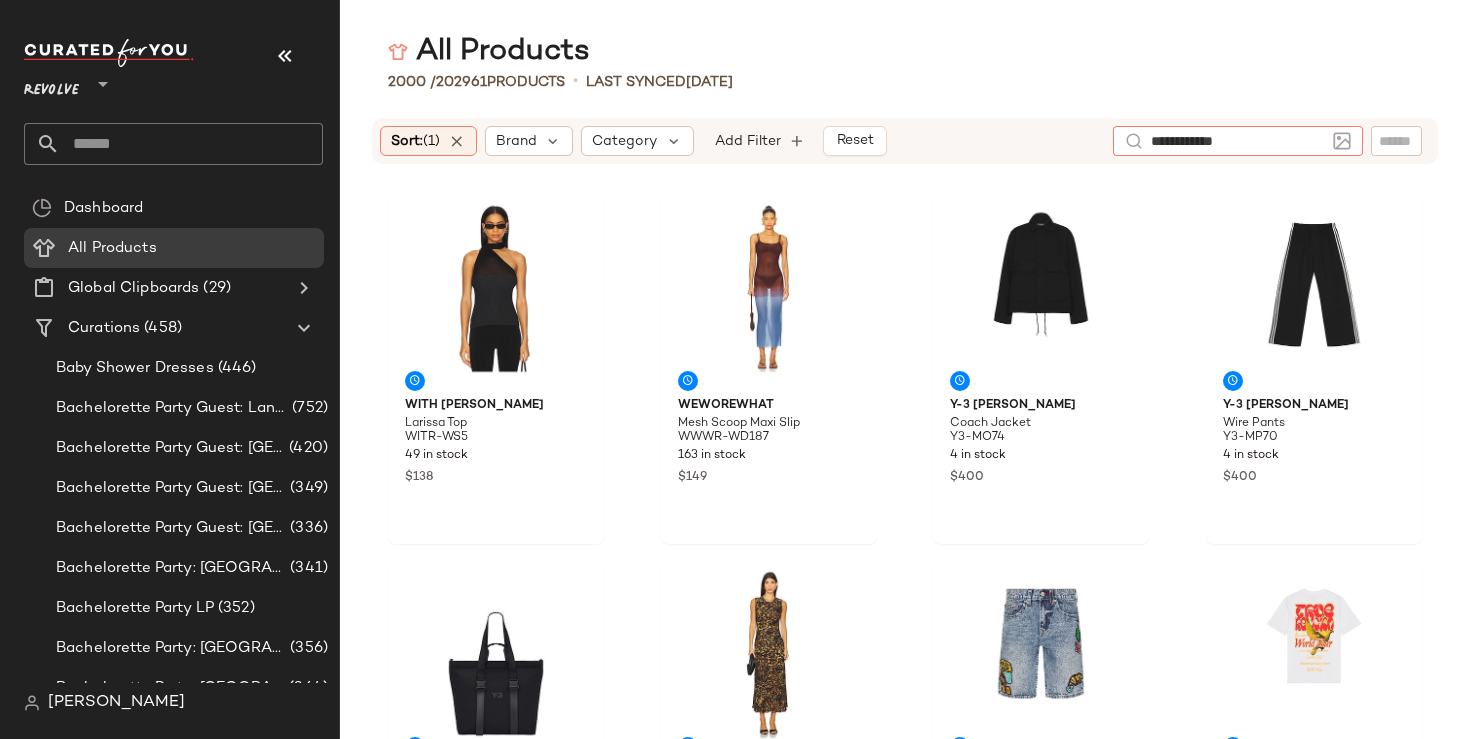 type on "**********" 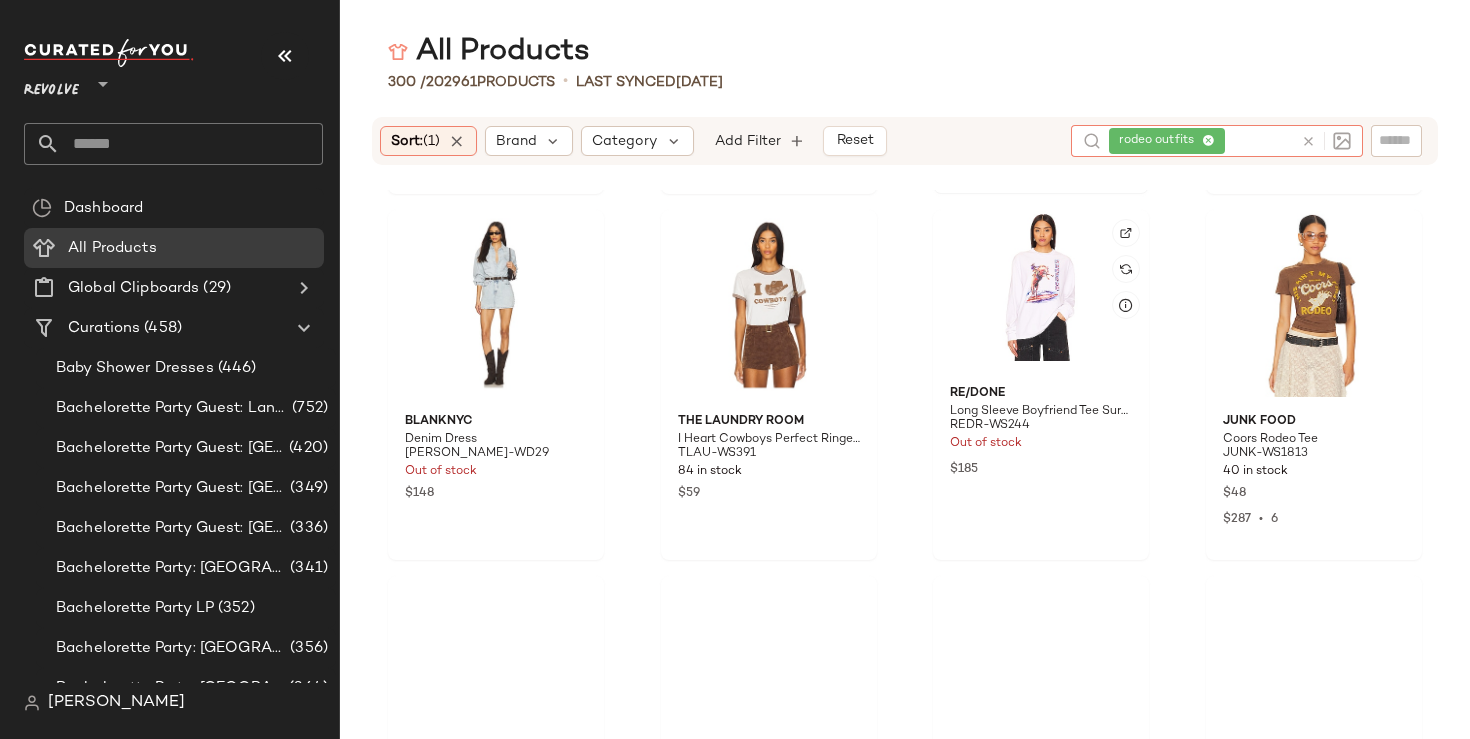 scroll, scrollTop: 745, scrollLeft: 0, axis: vertical 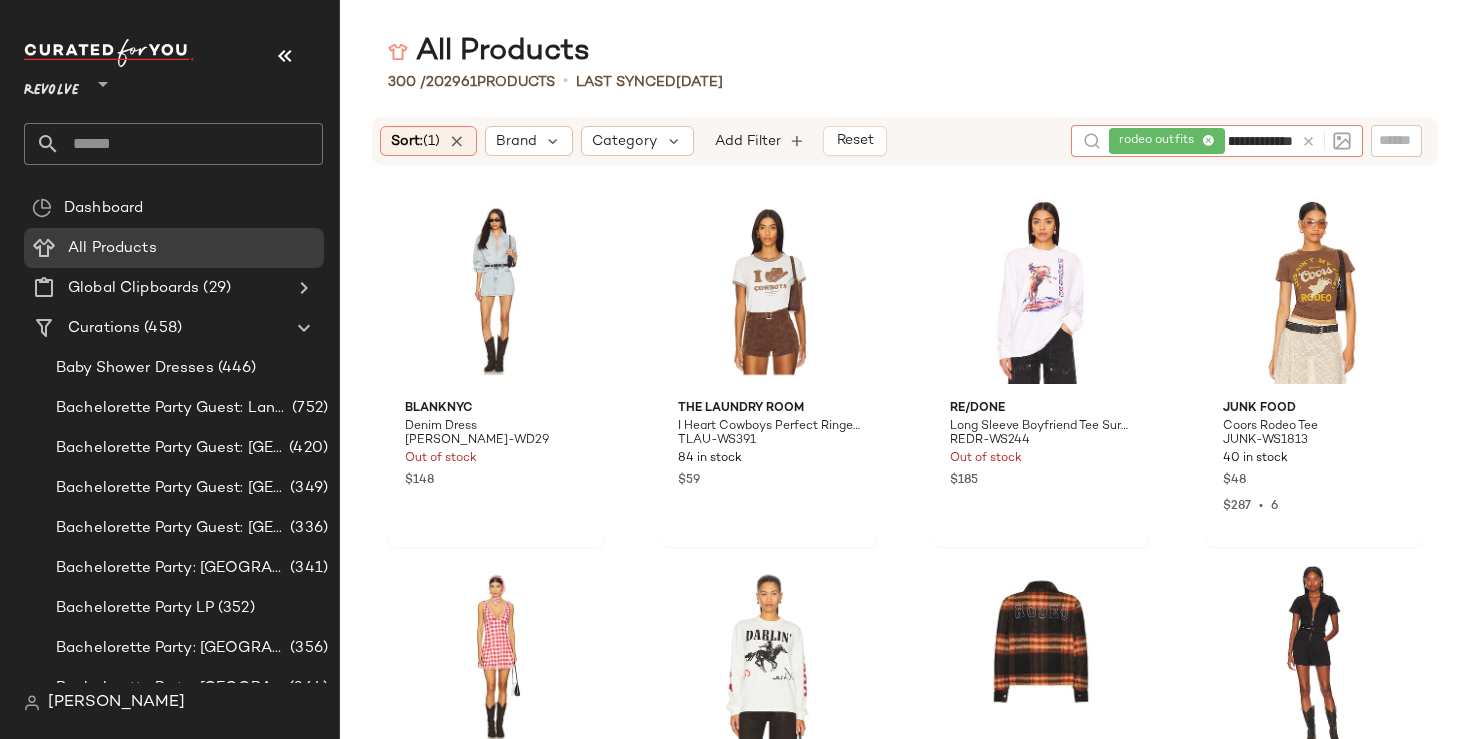 type on "**********" 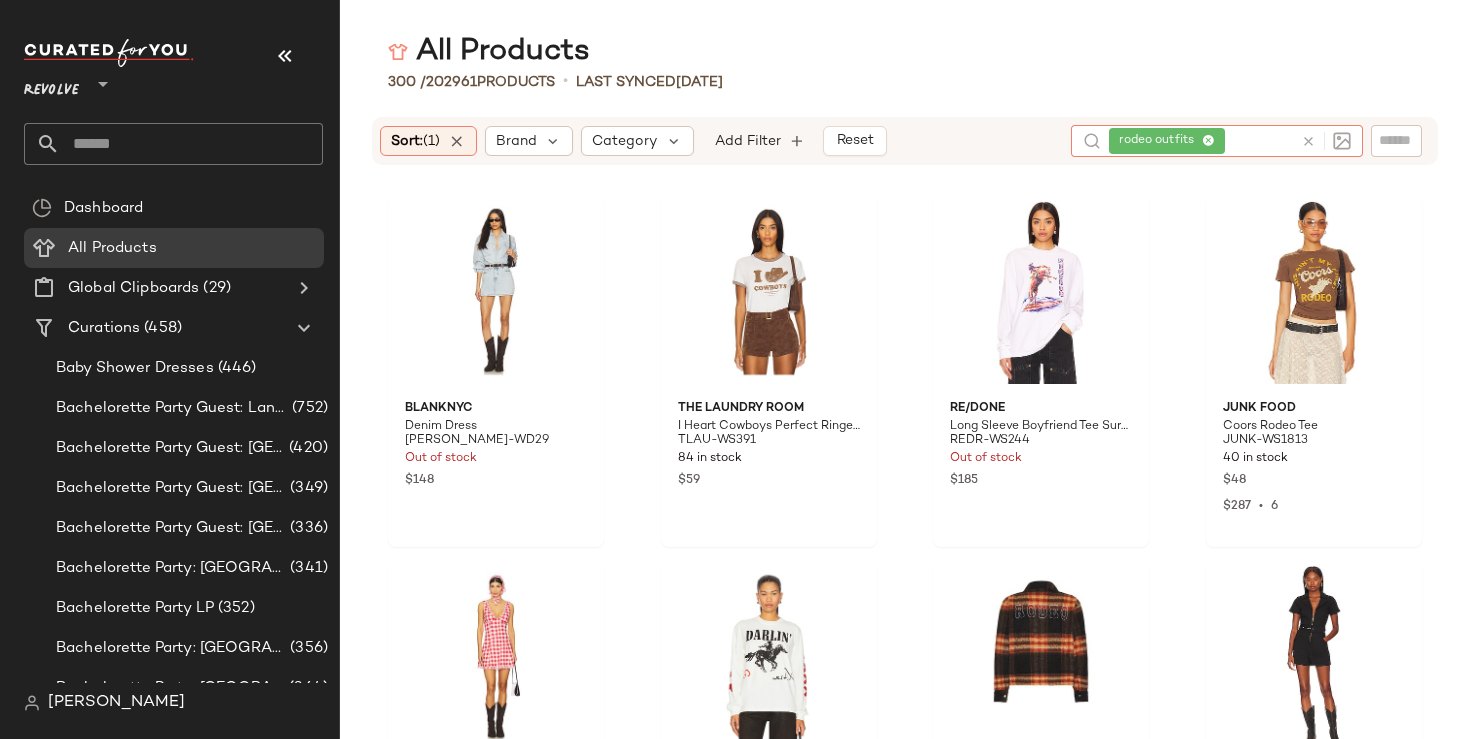 scroll, scrollTop: 0, scrollLeft: 0, axis: both 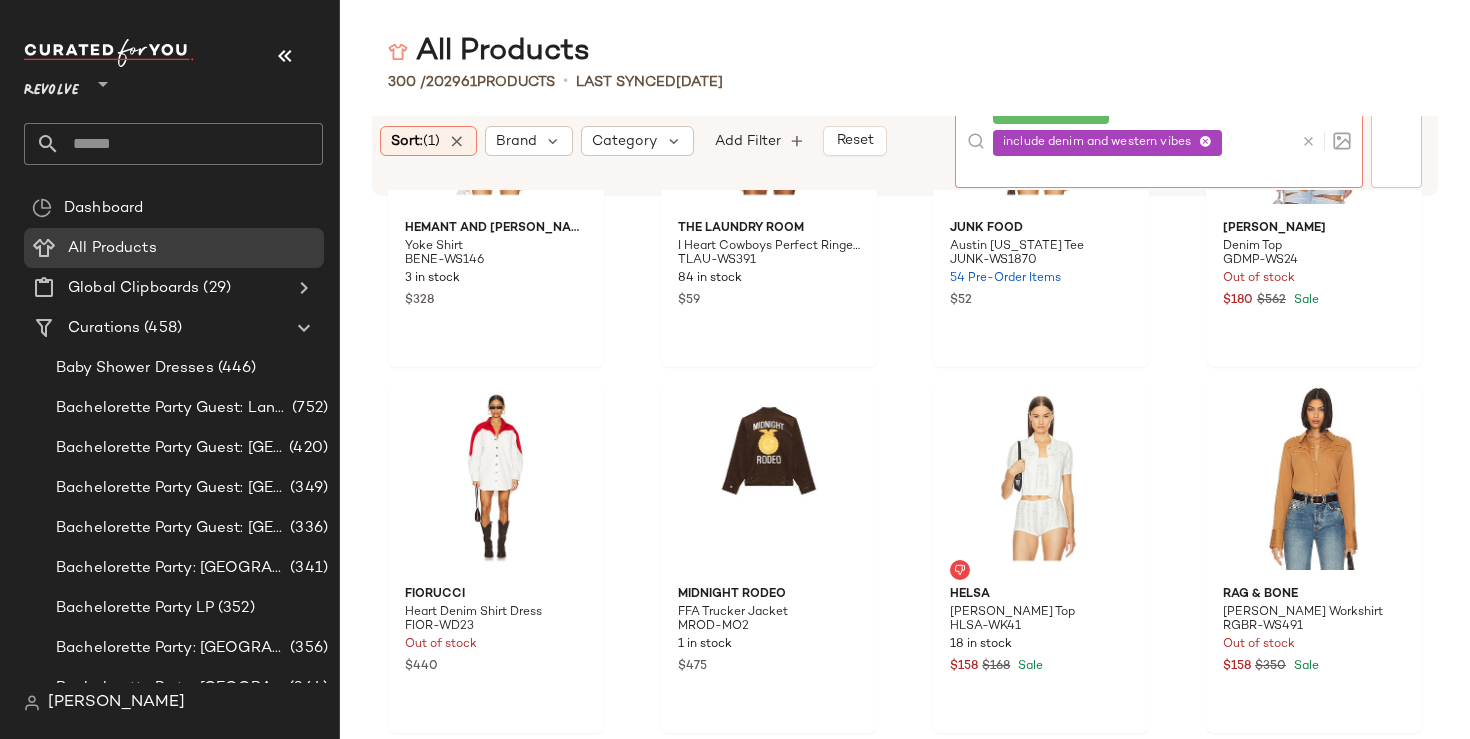 click 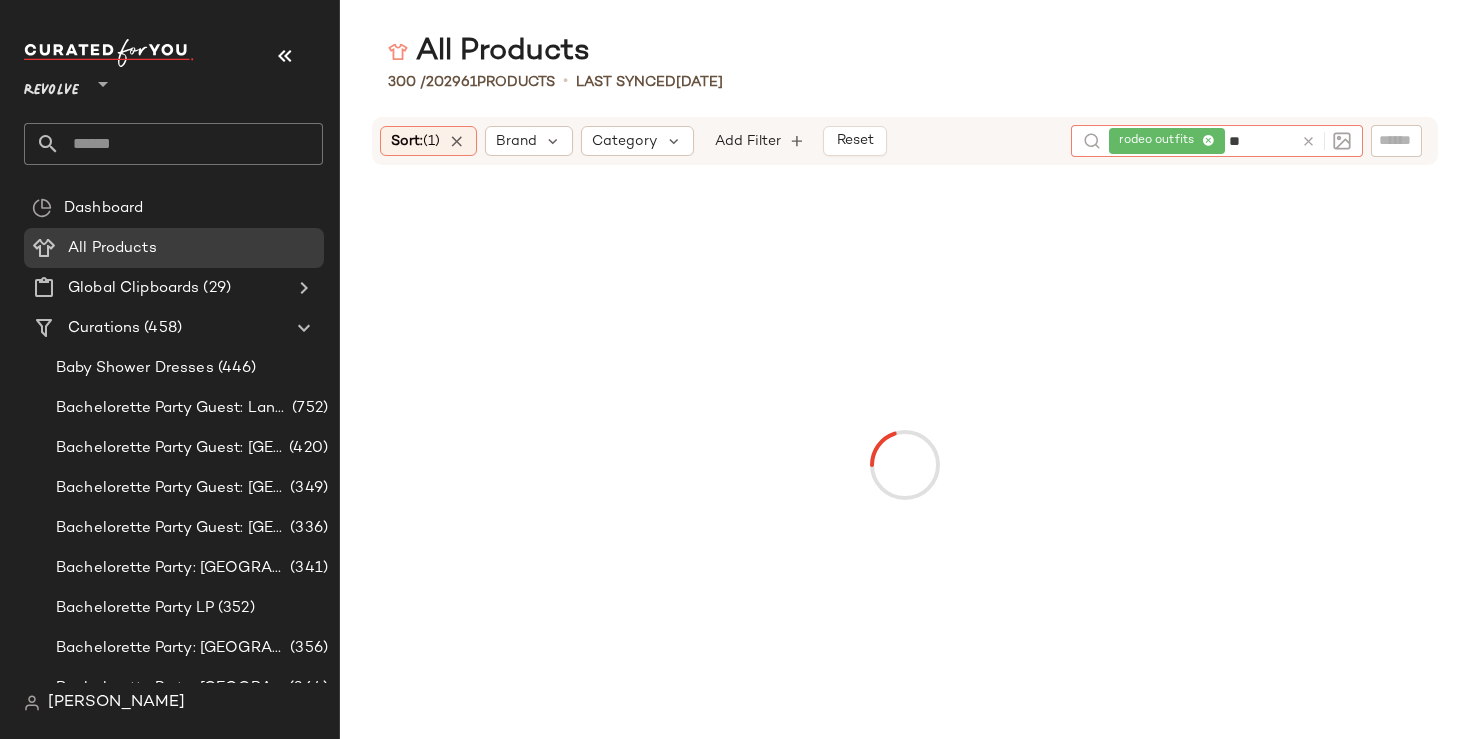 type on "*" 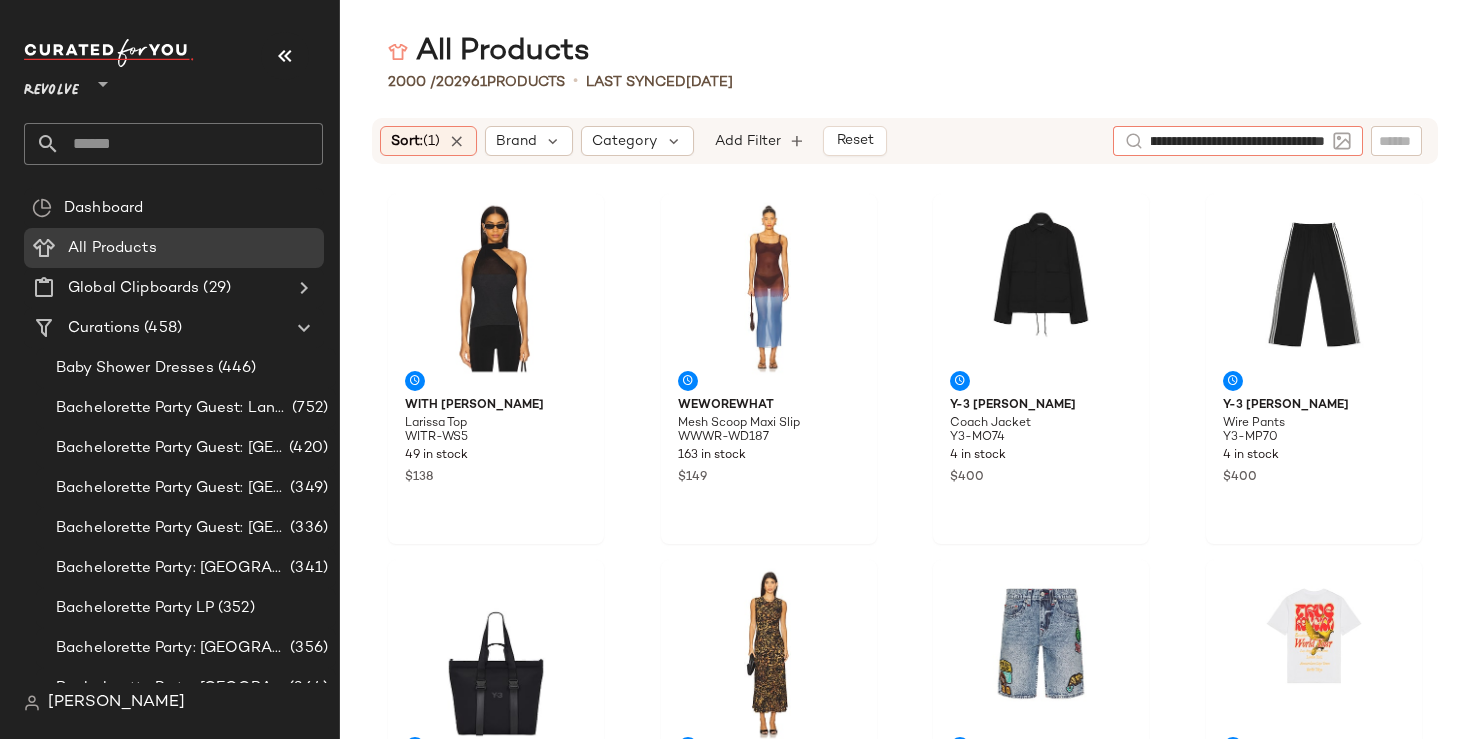 type on "**********" 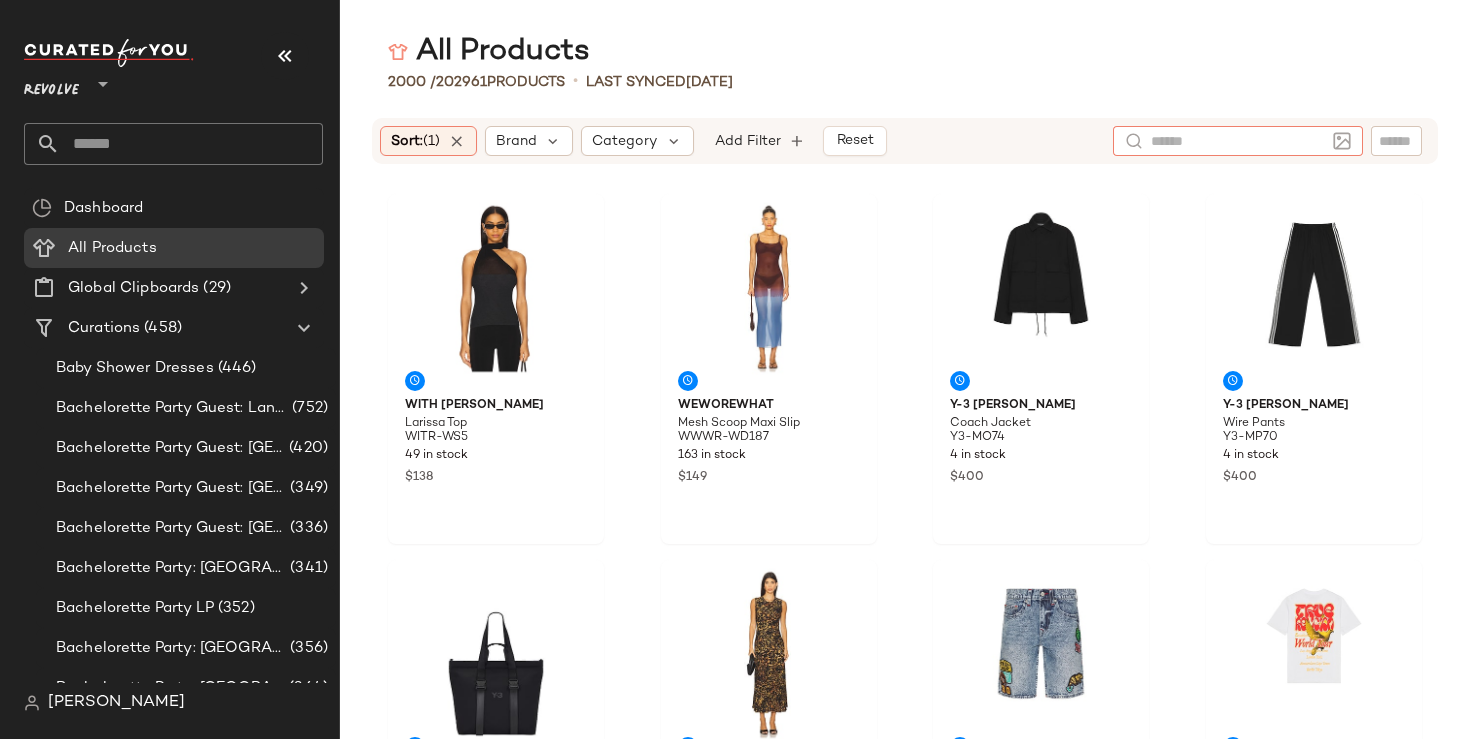 scroll, scrollTop: 0, scrollLeft: 0, axis: both 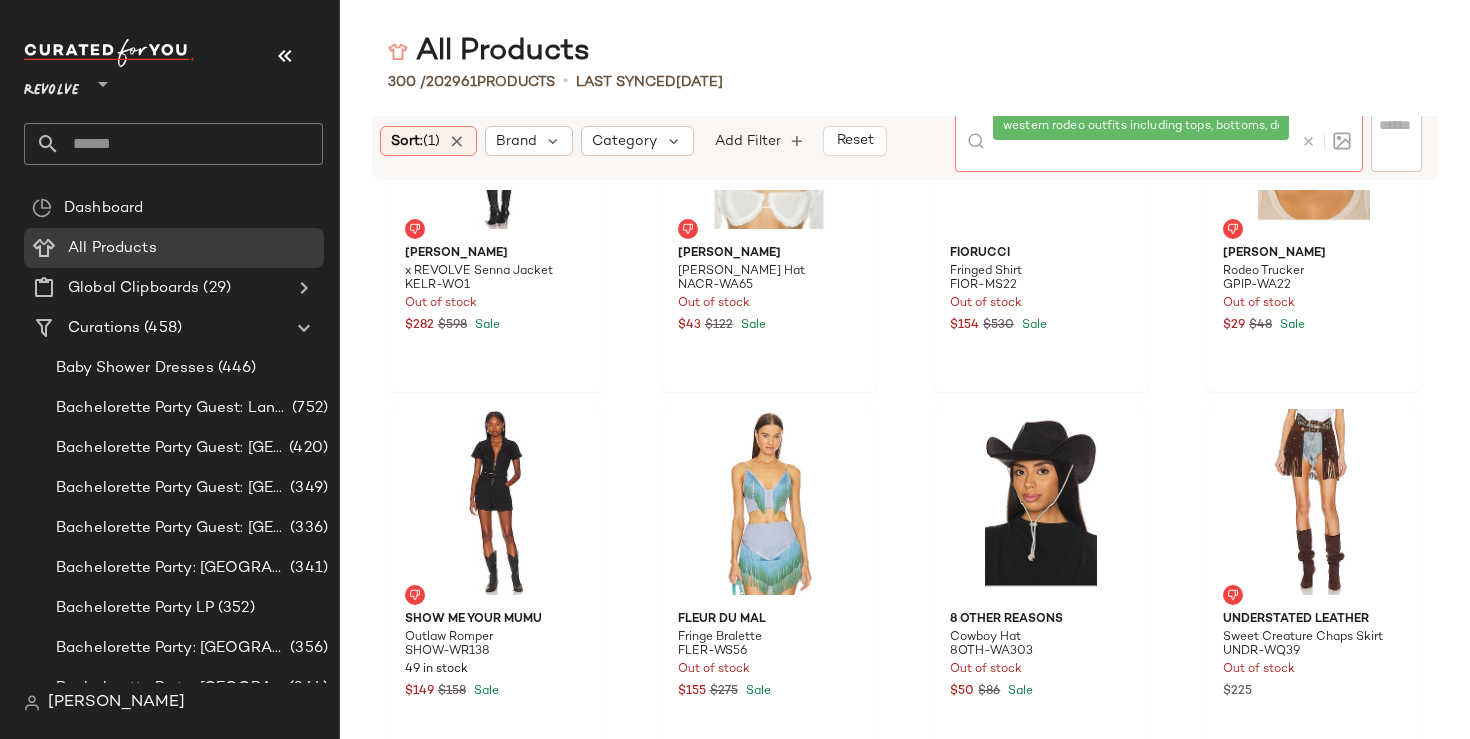 click at bounding box center (1308, 141) 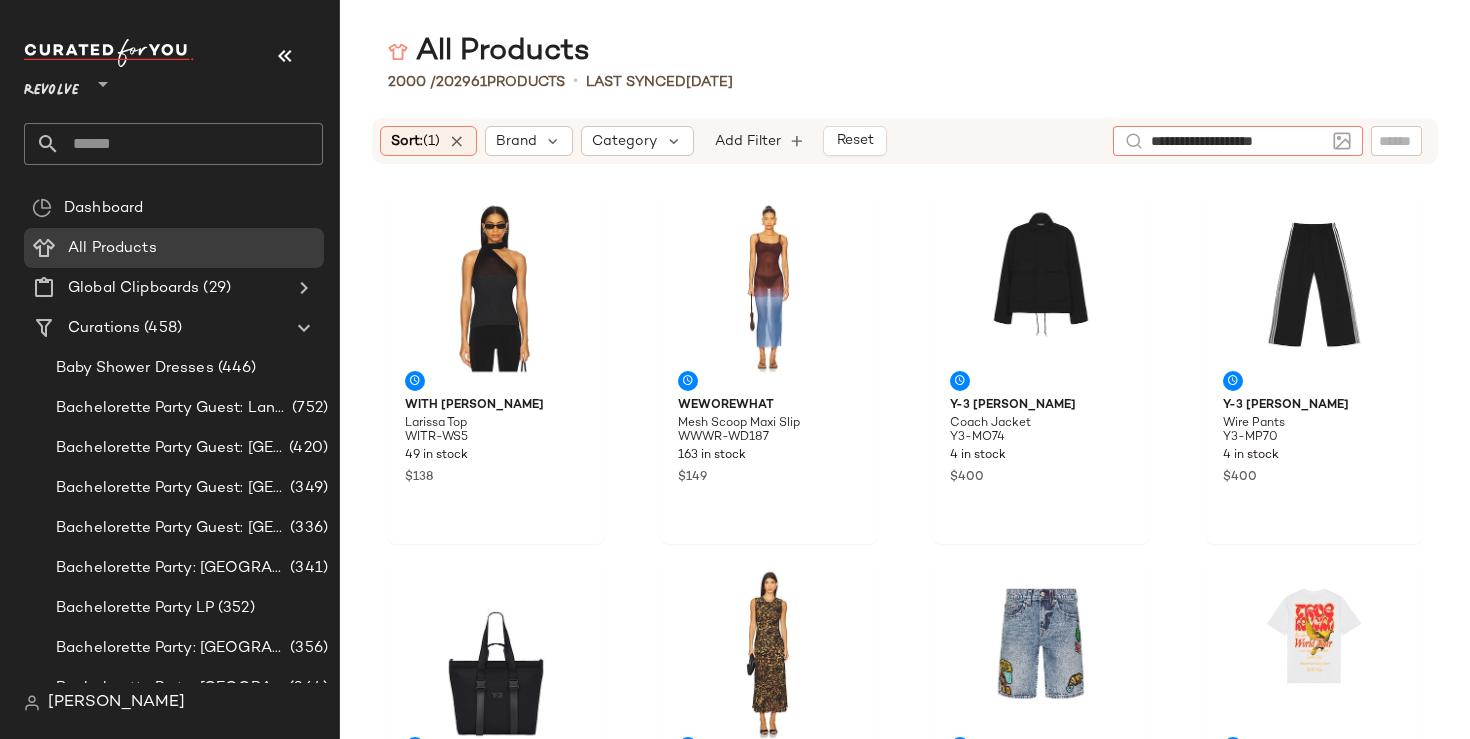type on "**********" 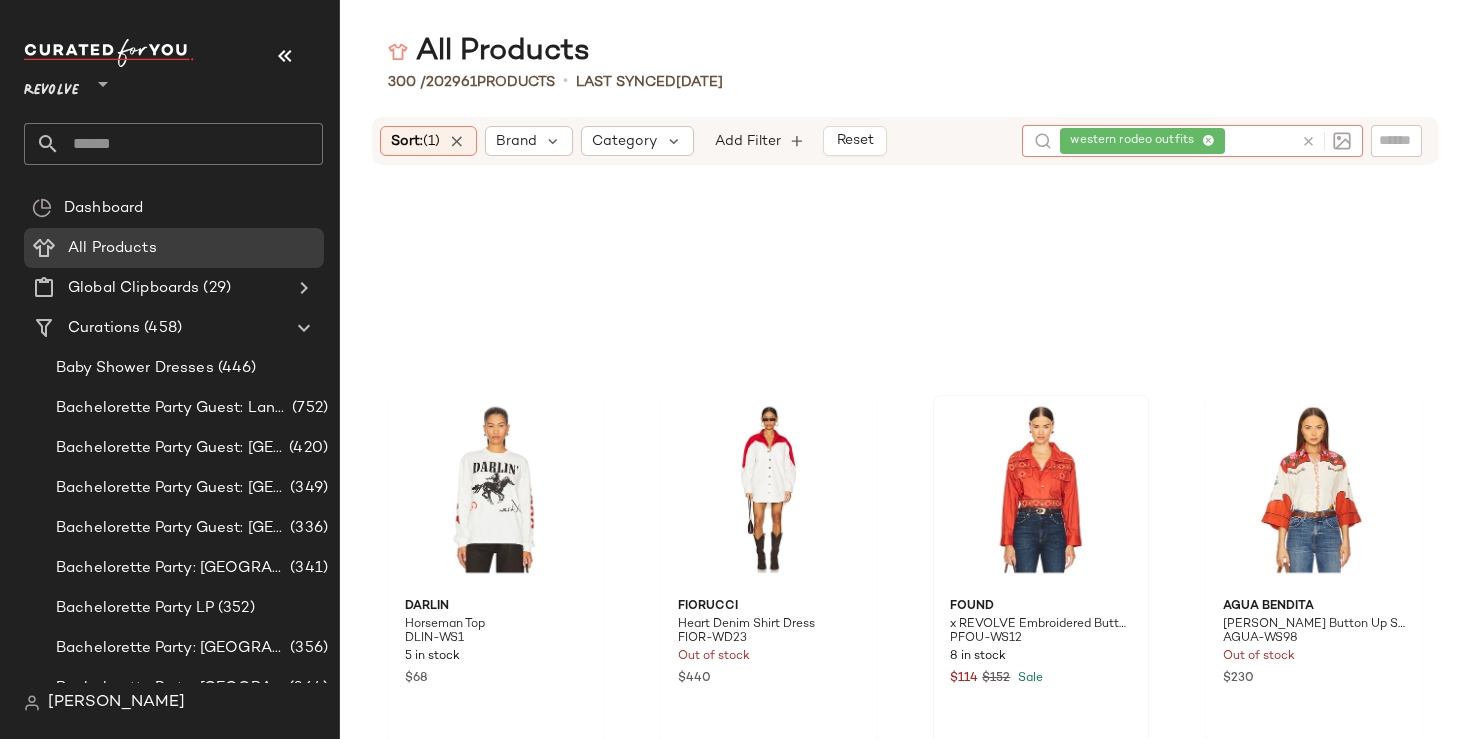 scroll, scrollTop: 572, scrollLeft: 0, axis: vertical 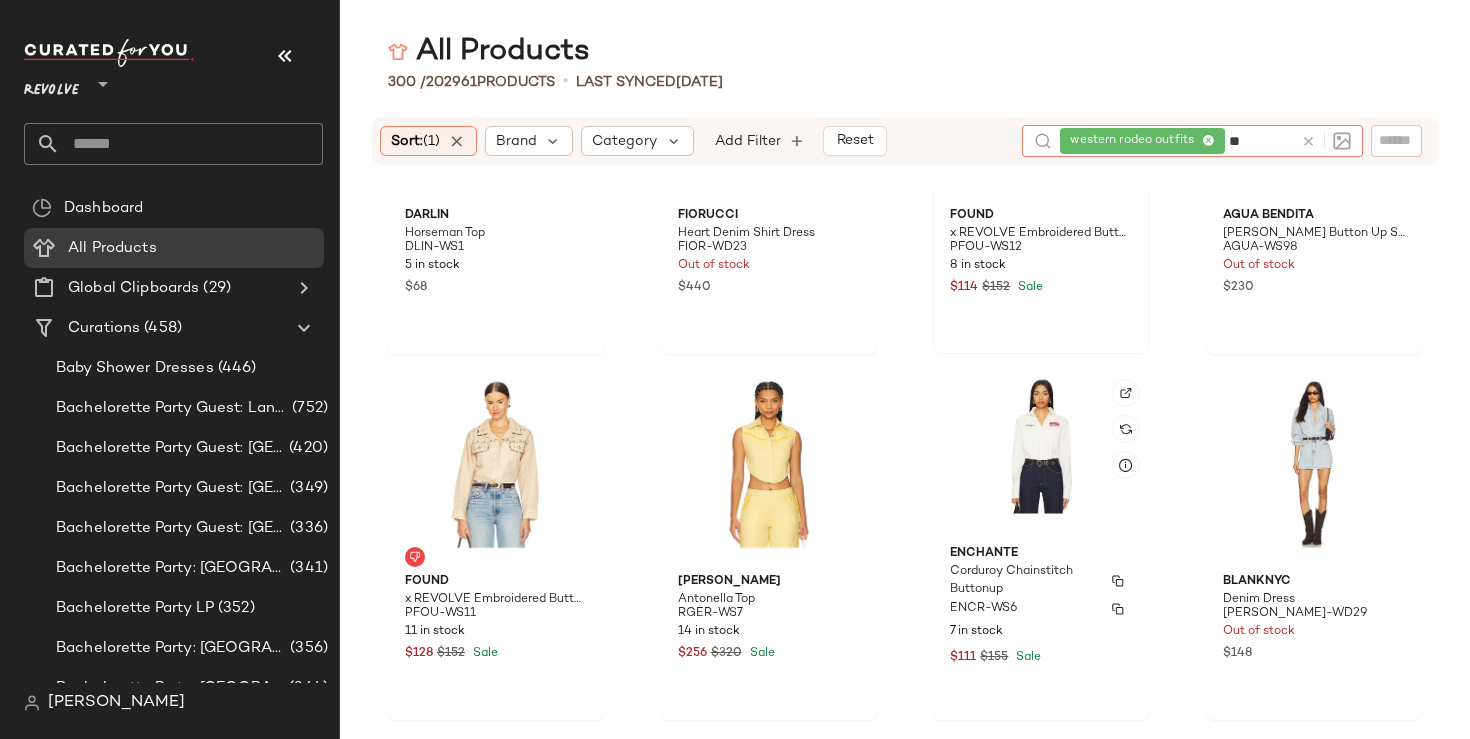 type on "*" 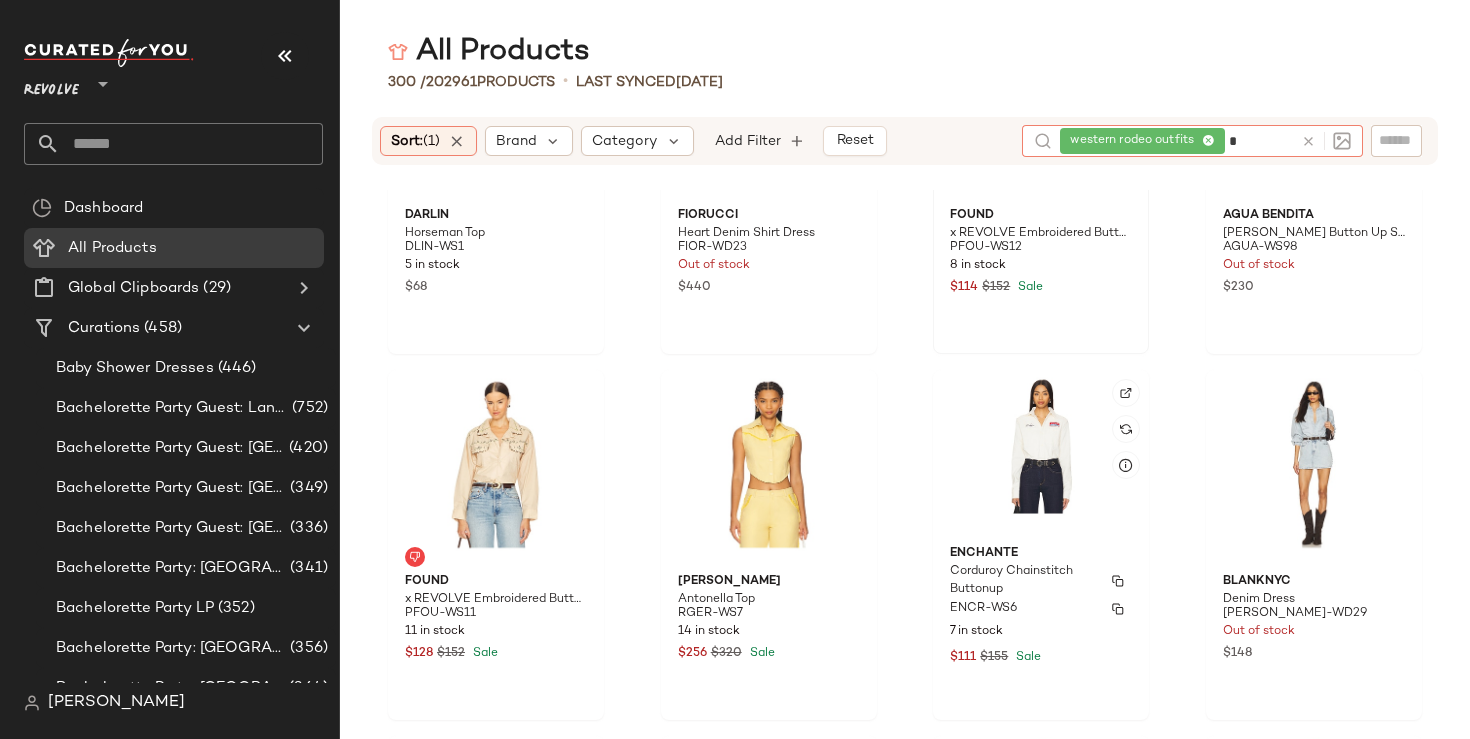 type 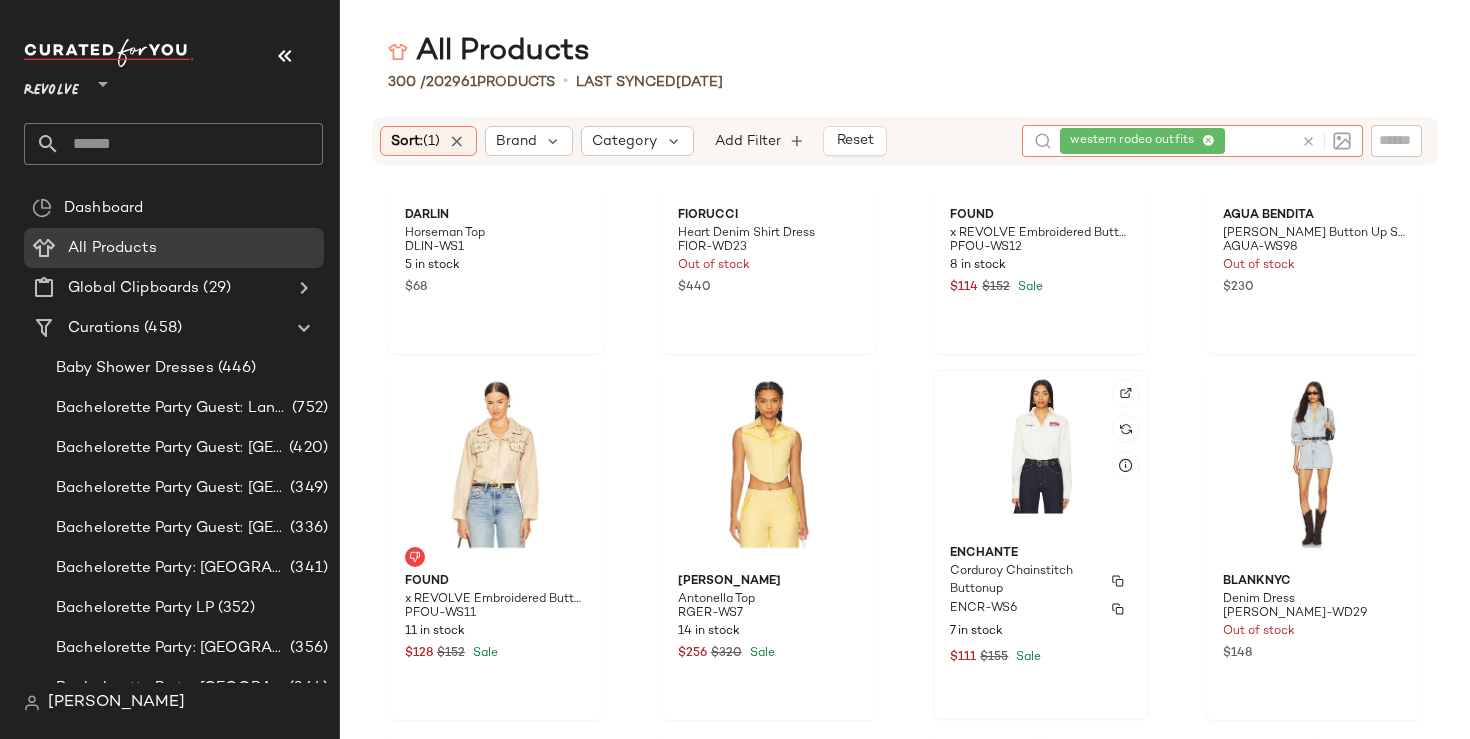 scroll, scrollTop: 1286, scrollLeft: 0, axis: vertical 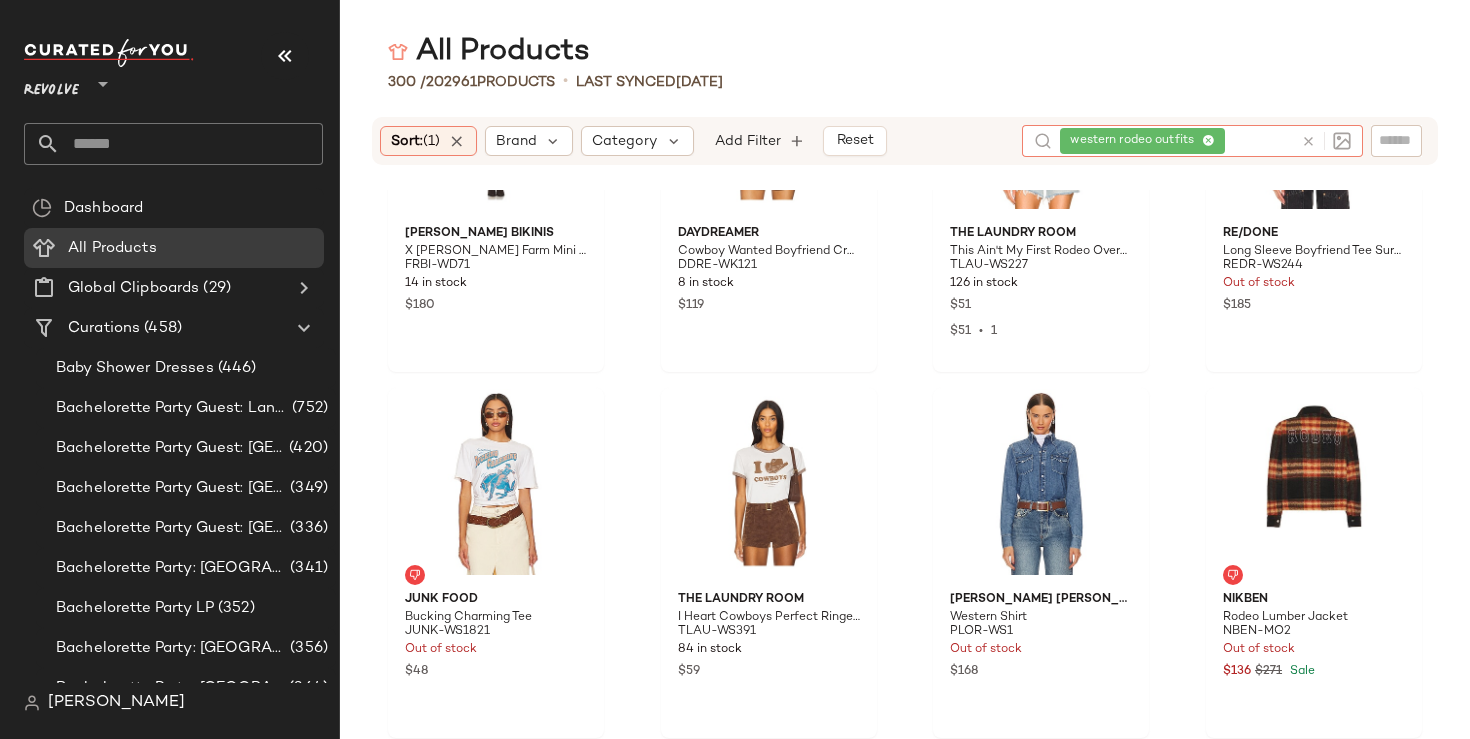 click 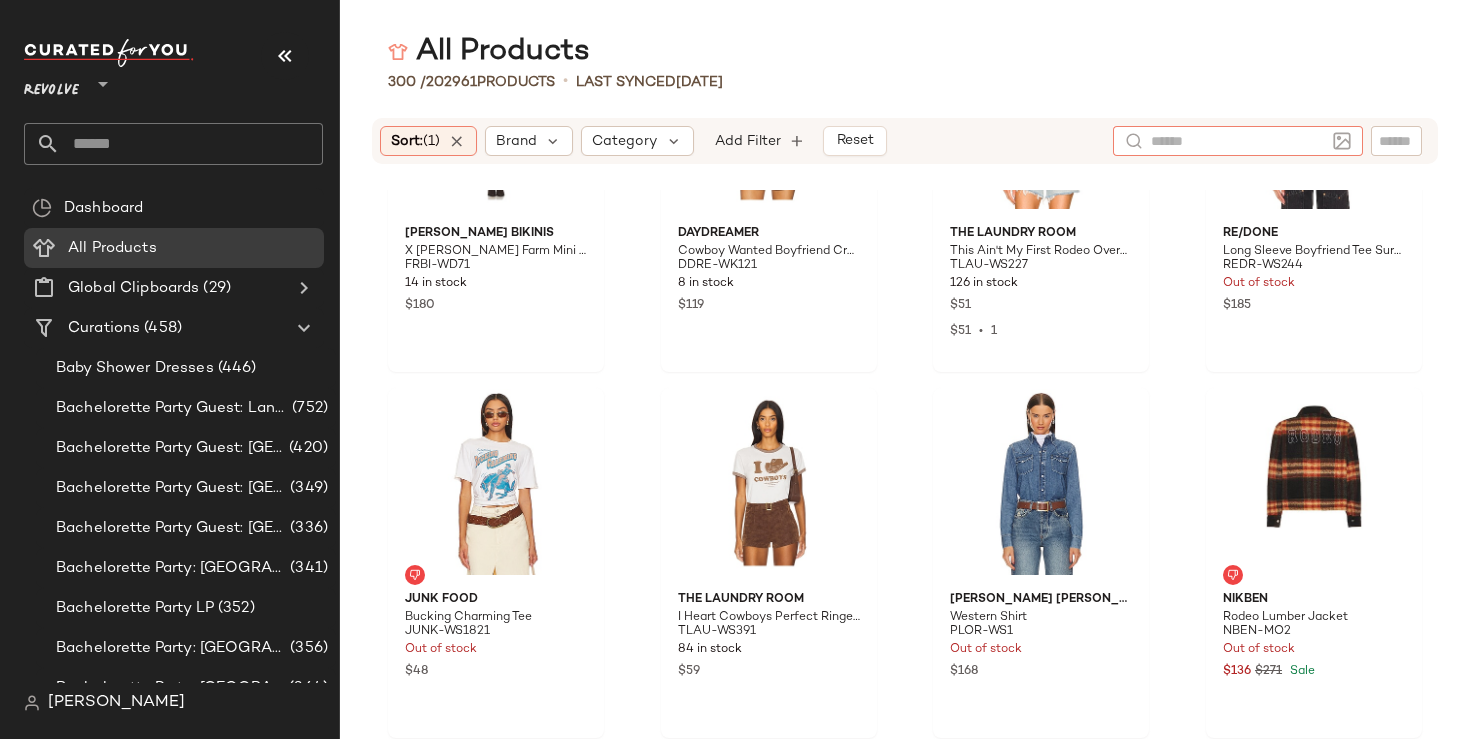 click 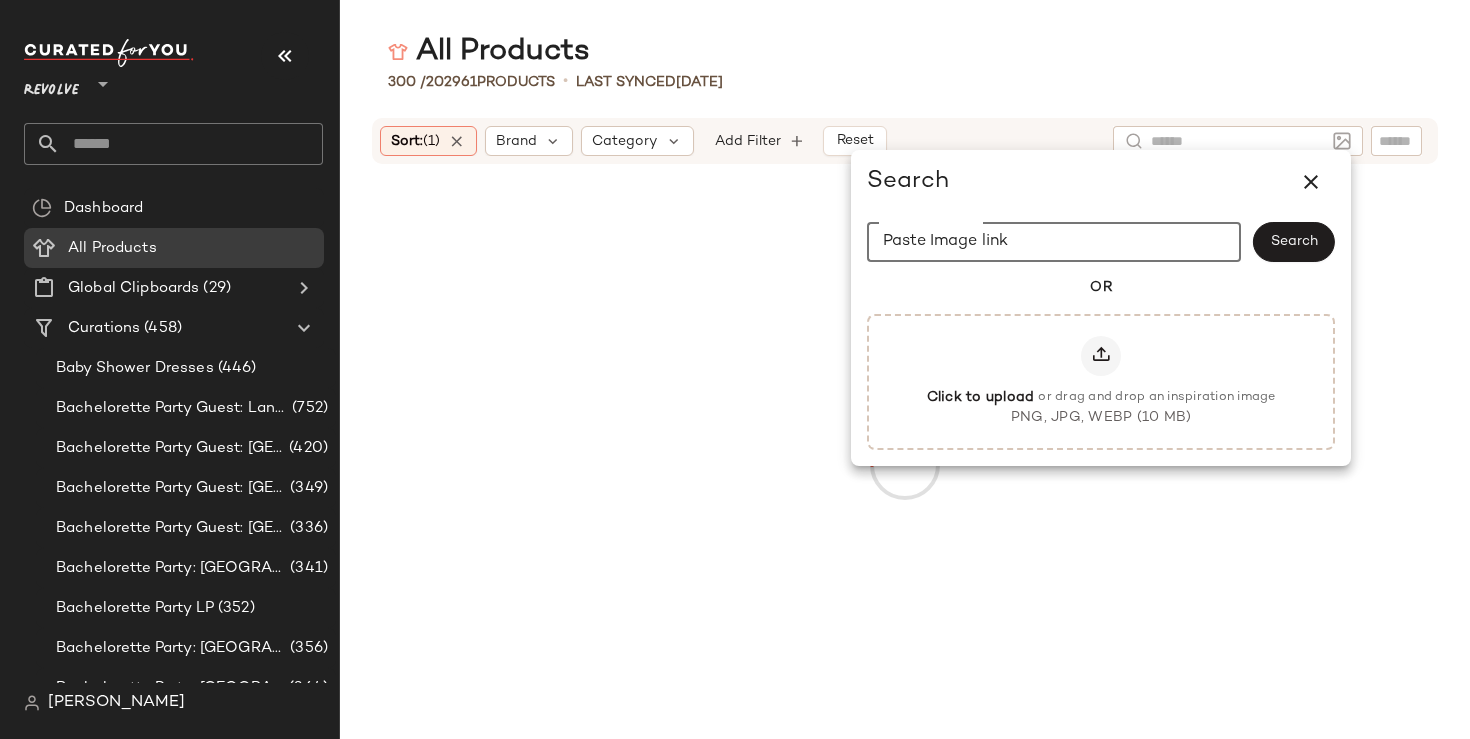 click on "Paste Image link" 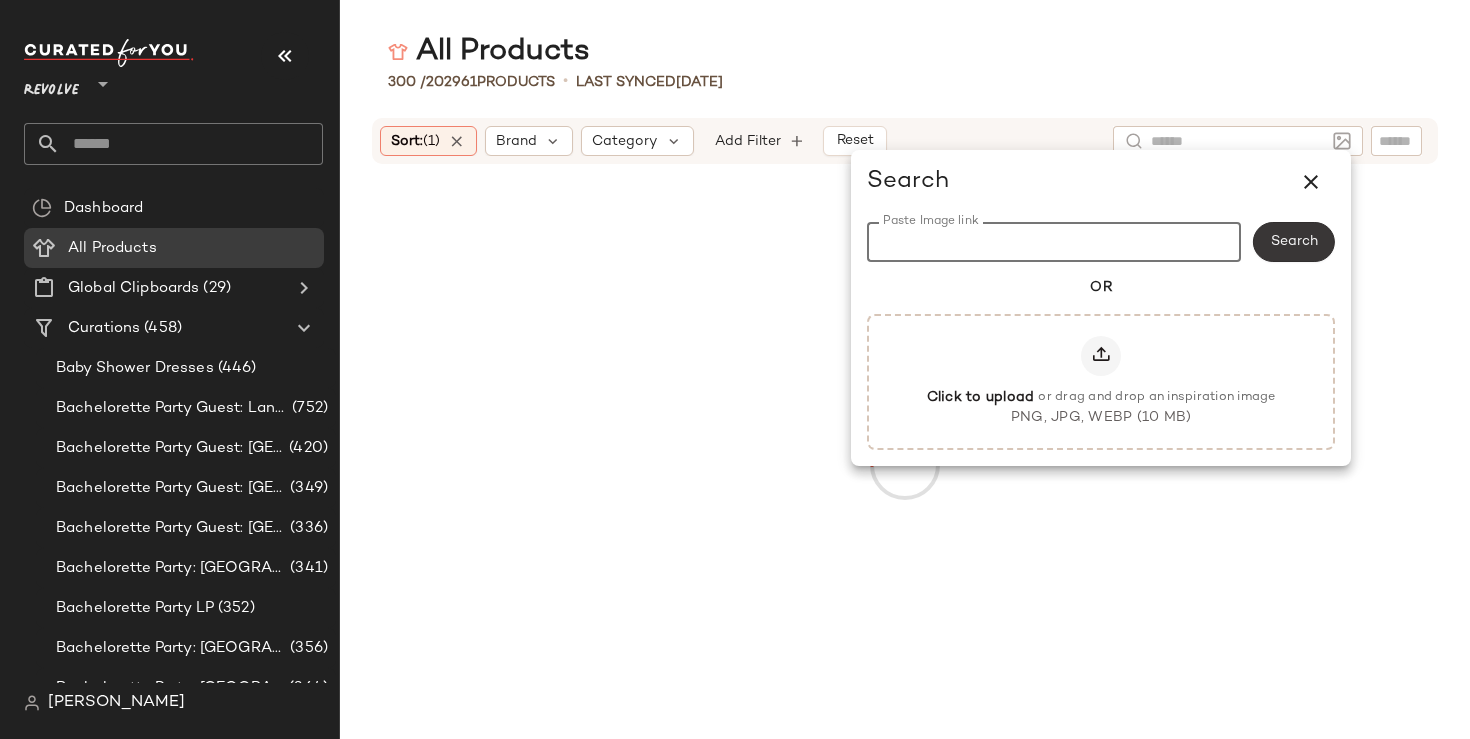 paste on "**********" 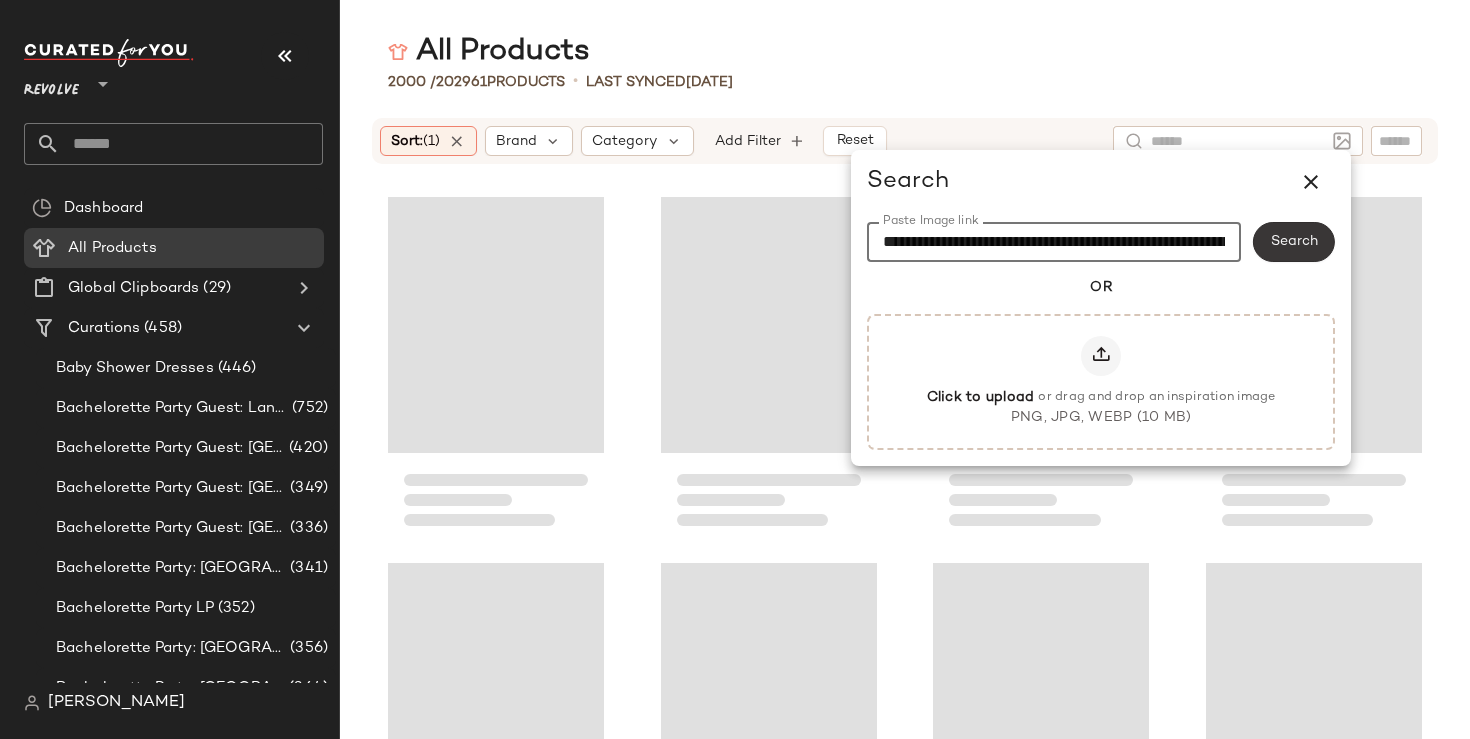 scroll, scrollTop: 0, scrollLeft: 1866, axis: horizontal 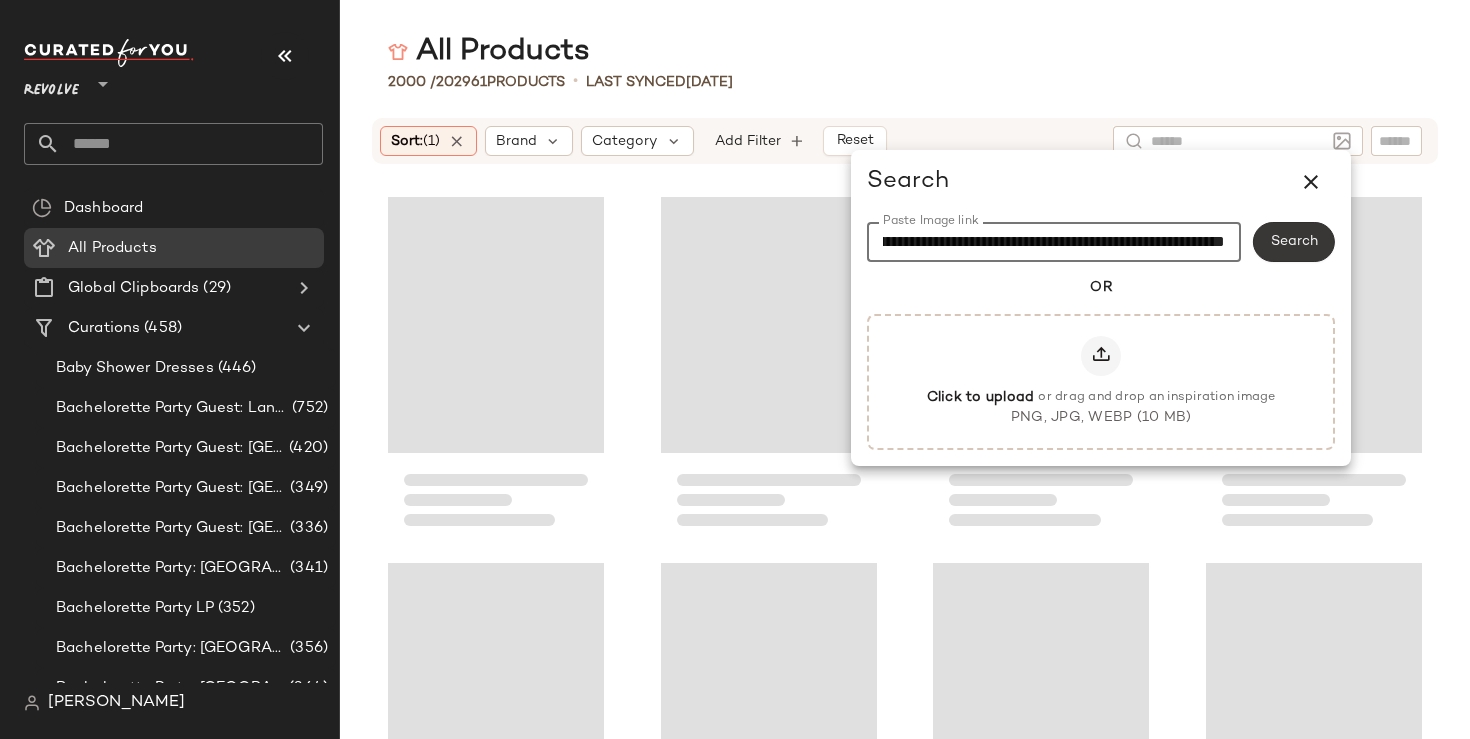 type on "**********" 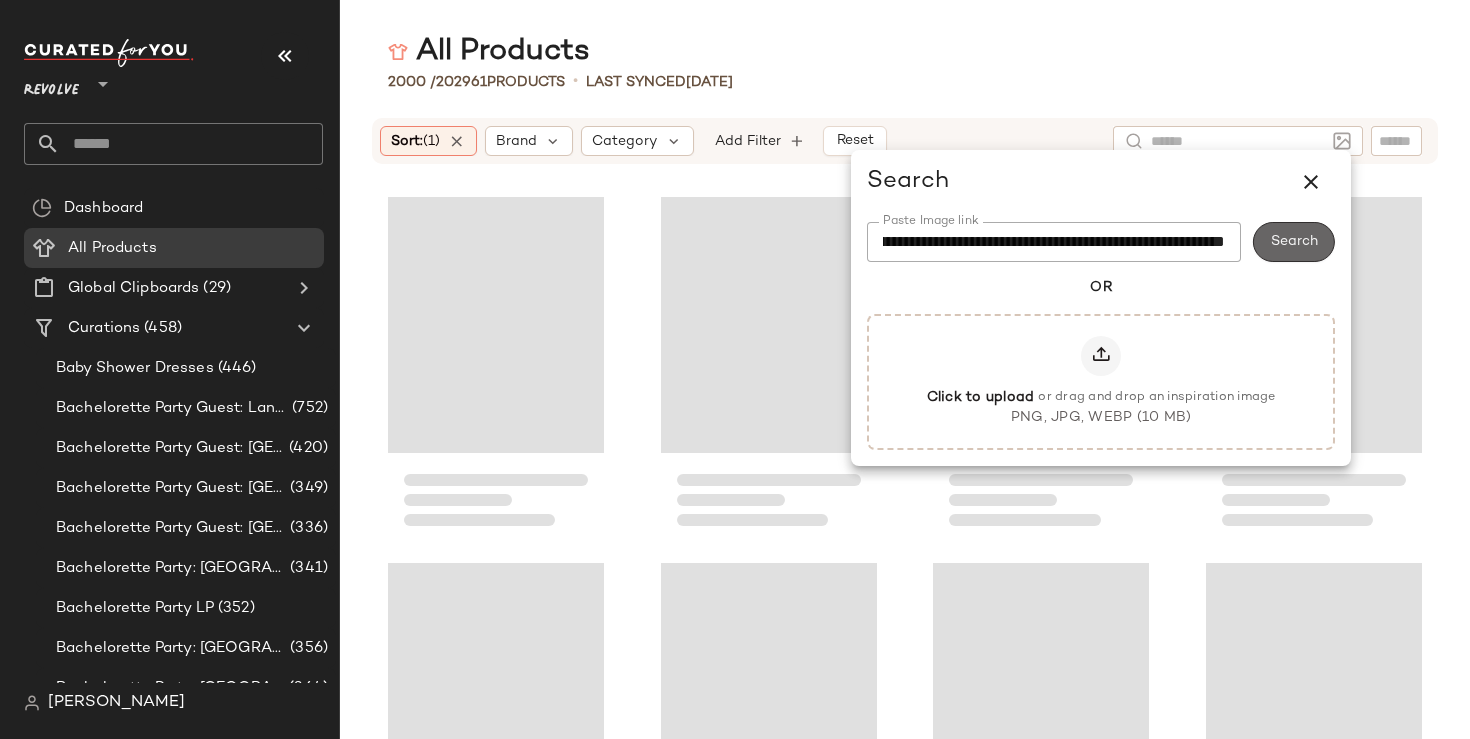 scroll, scrollTop: 0, scrollLeft: 0, axis: both 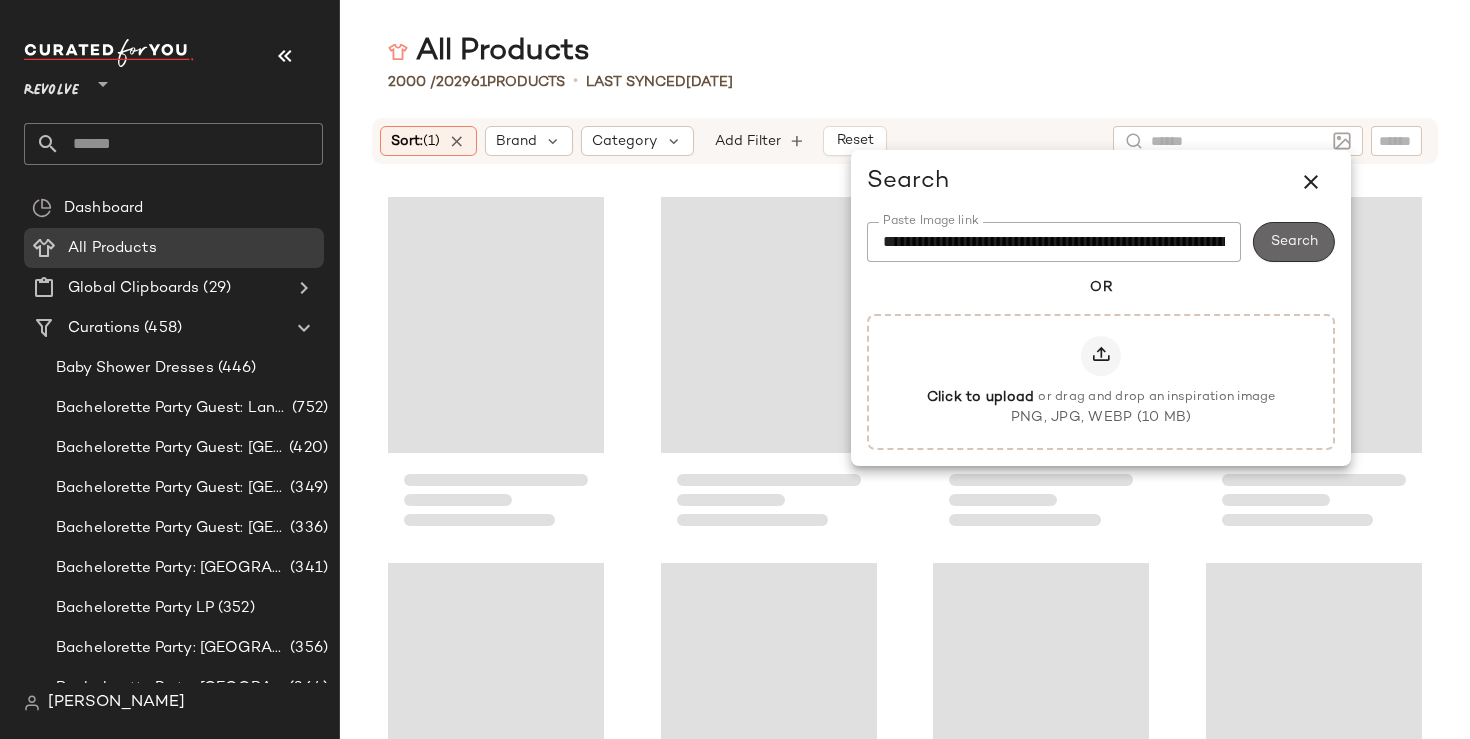 click on "Search" 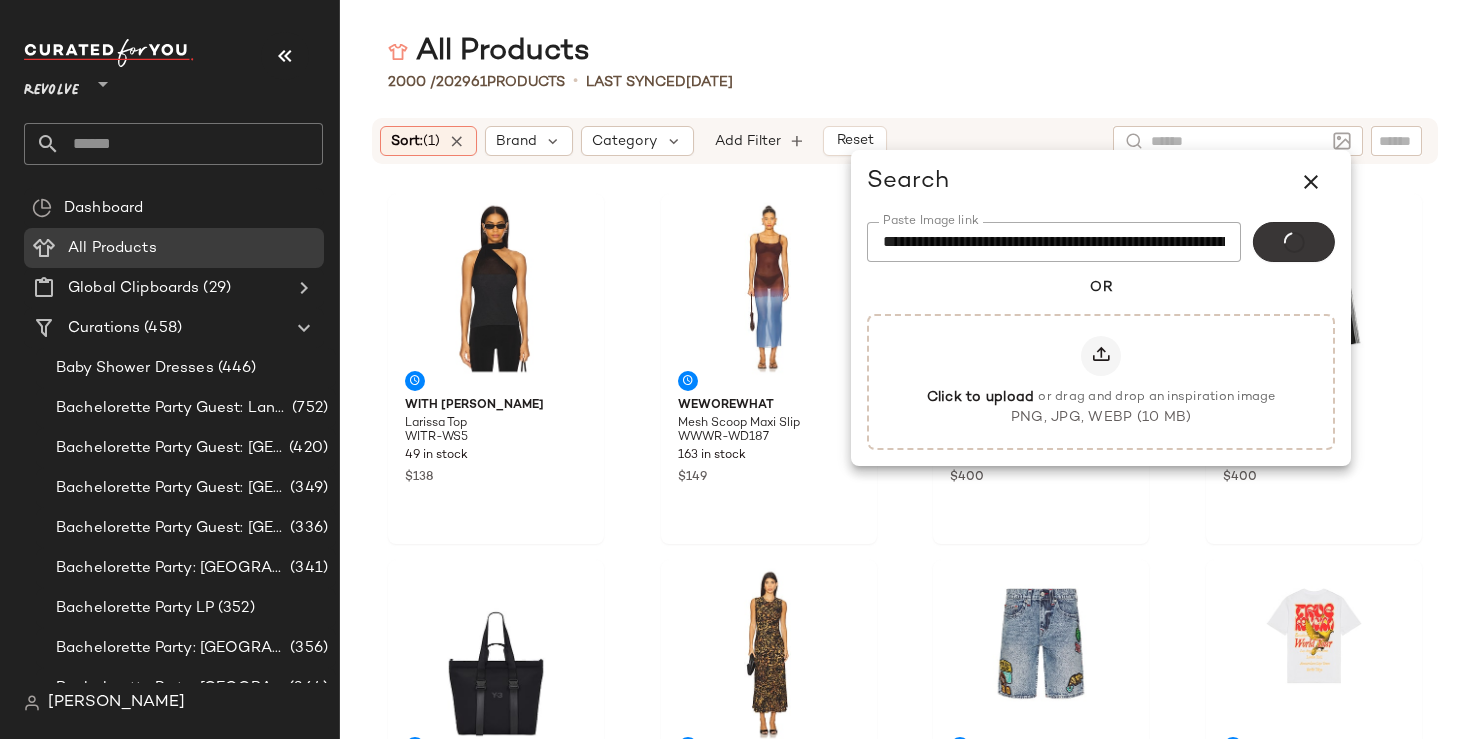 type 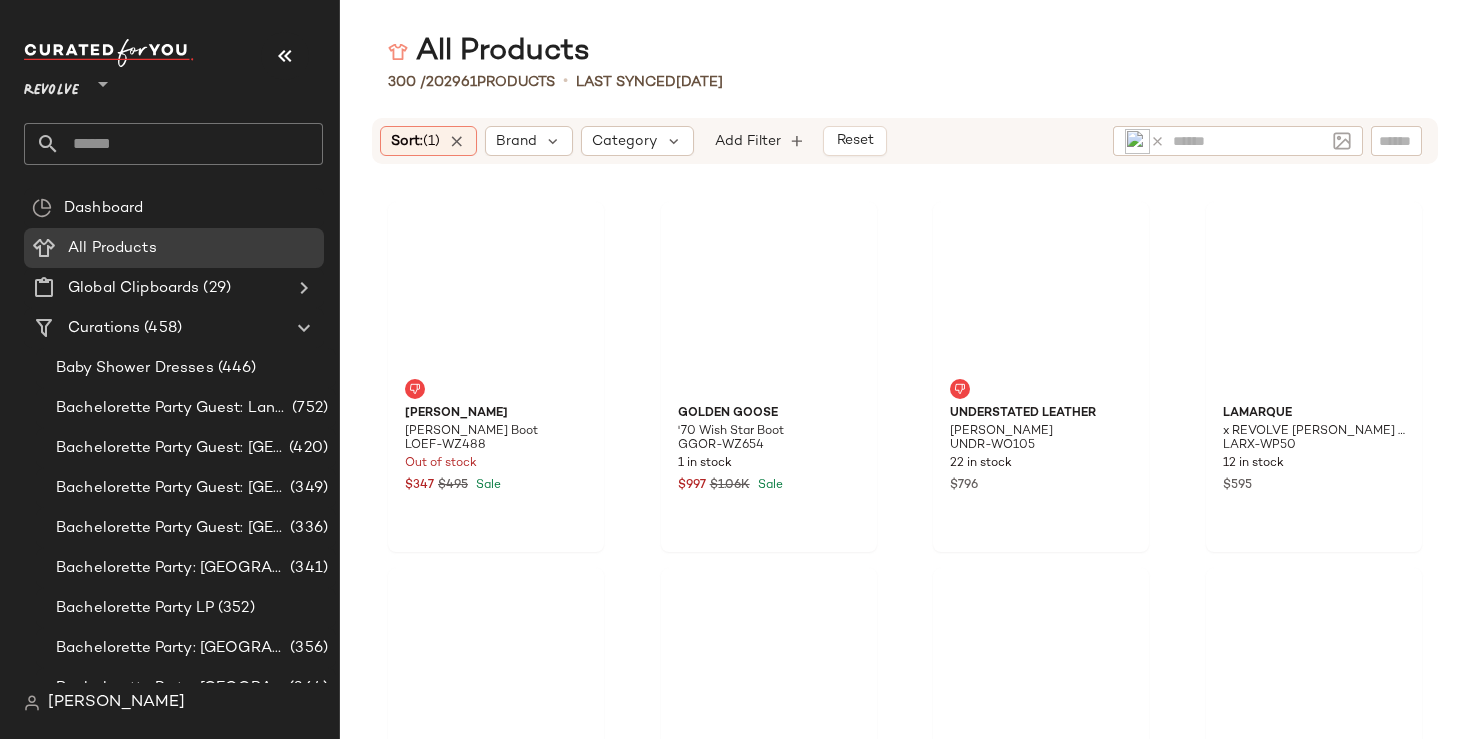 scroll, scrollTop: 2826, scrollLeft: 0, axis: vertical 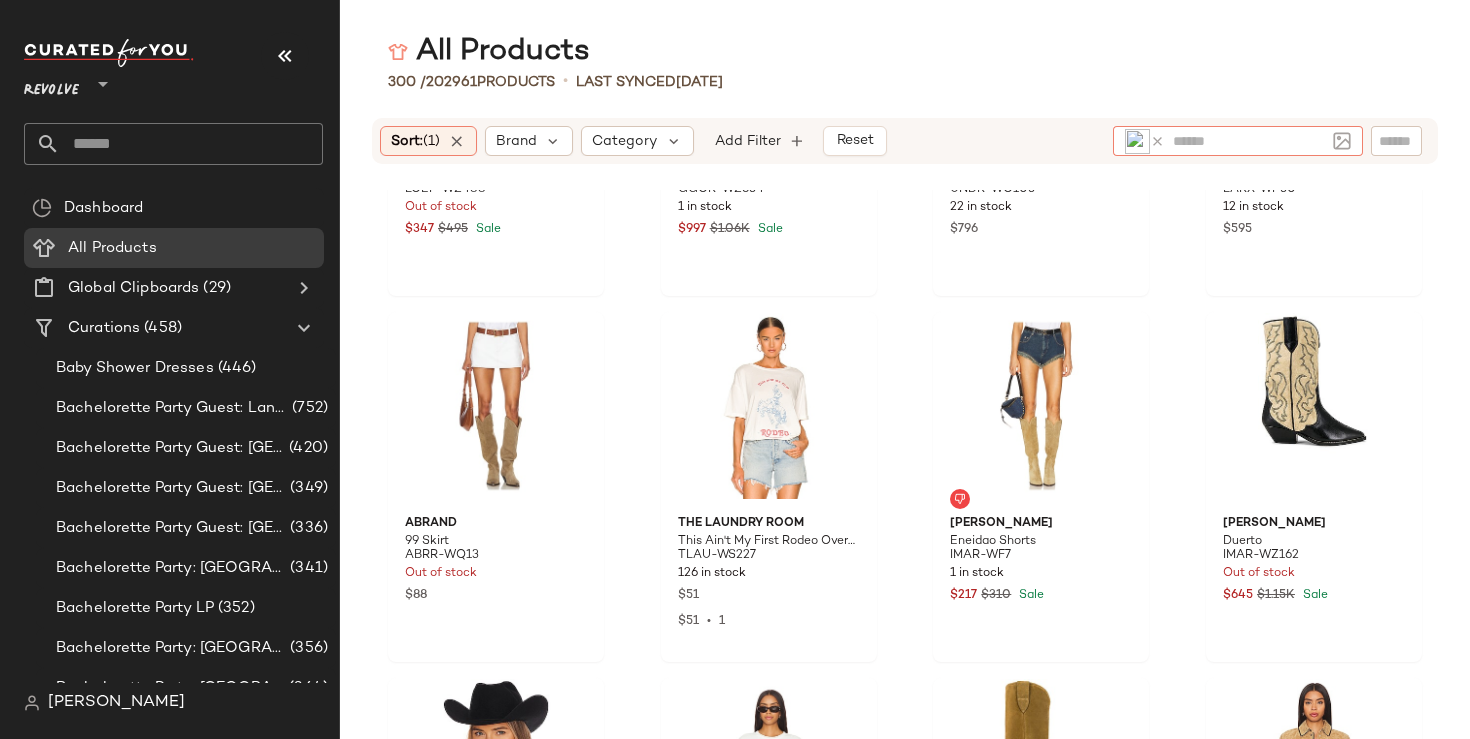 click 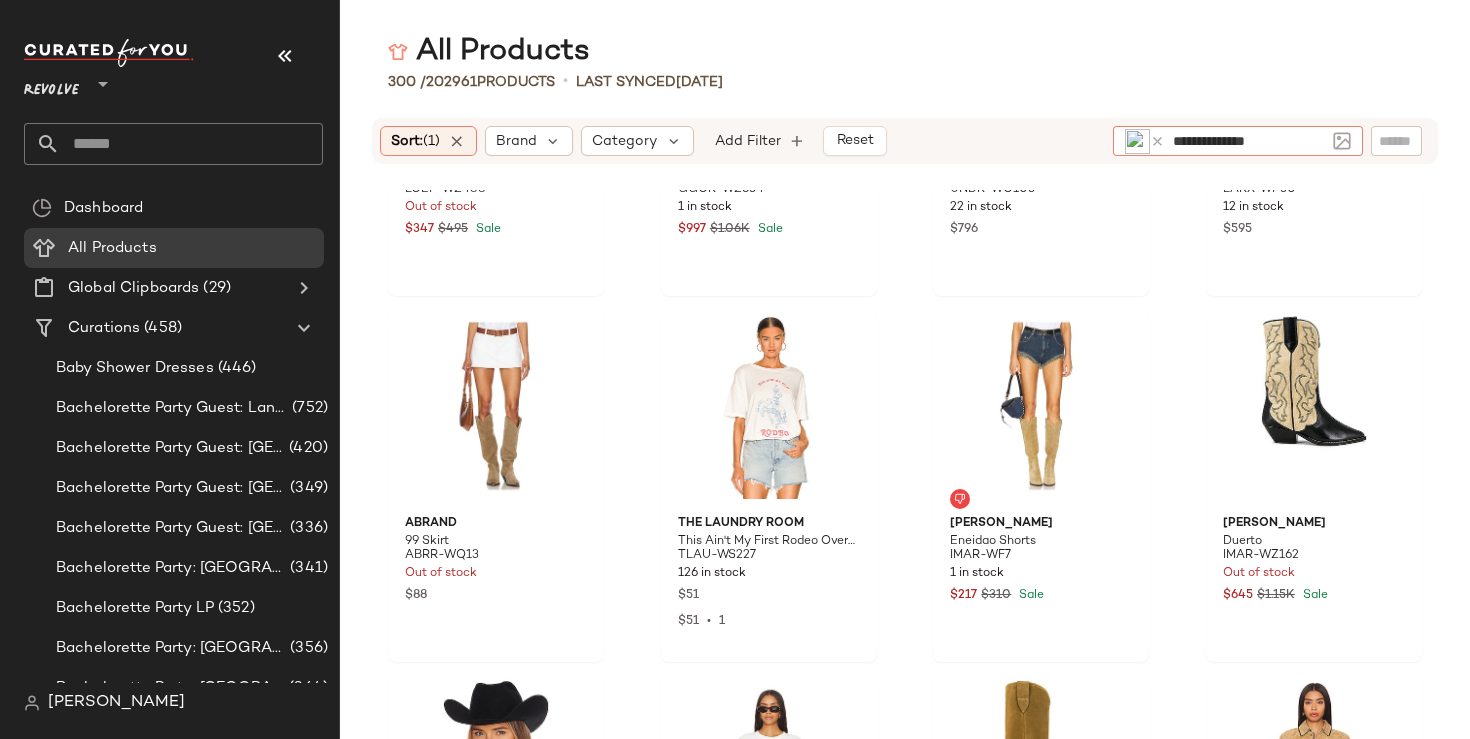 type on "**********" 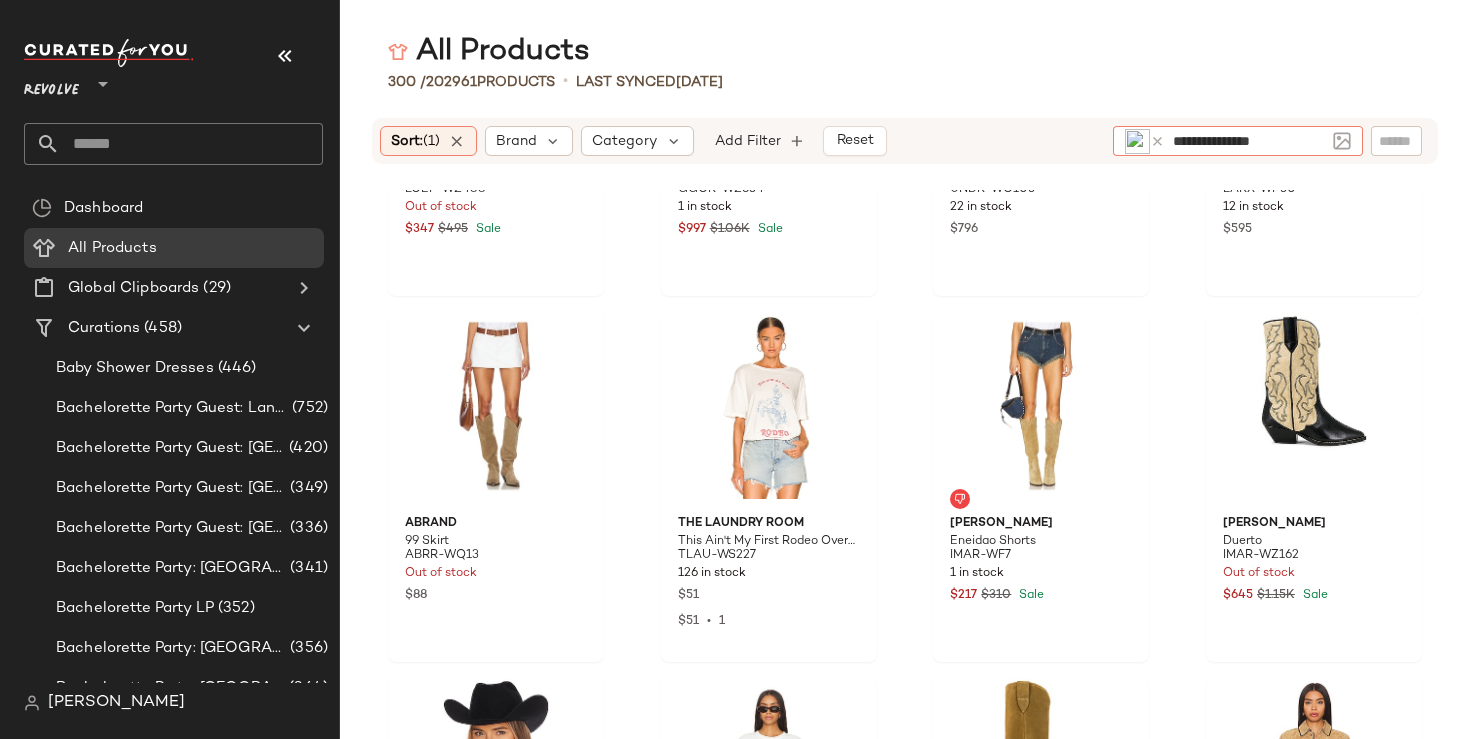 type 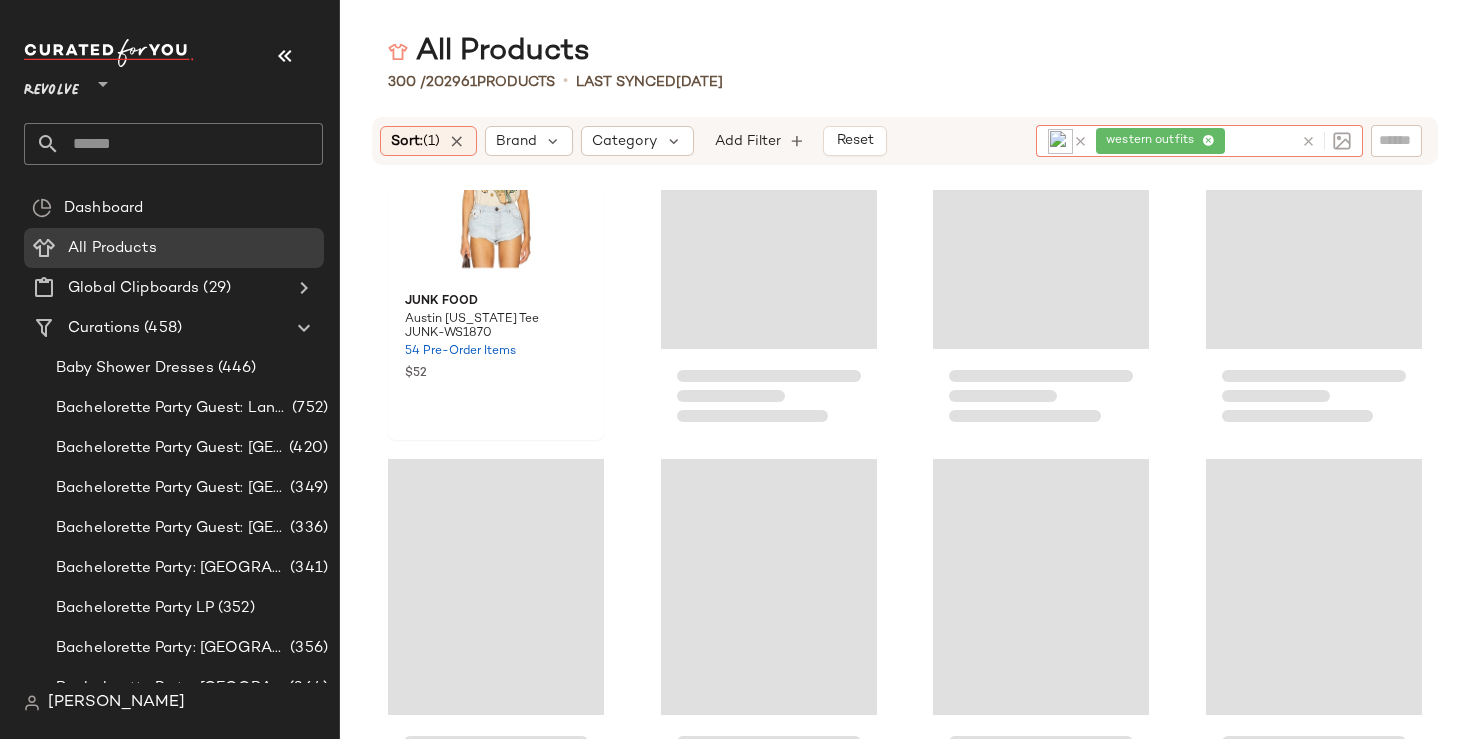 scroll, scrollTop: 19161, scrollLeft: 0, axis: vertical 